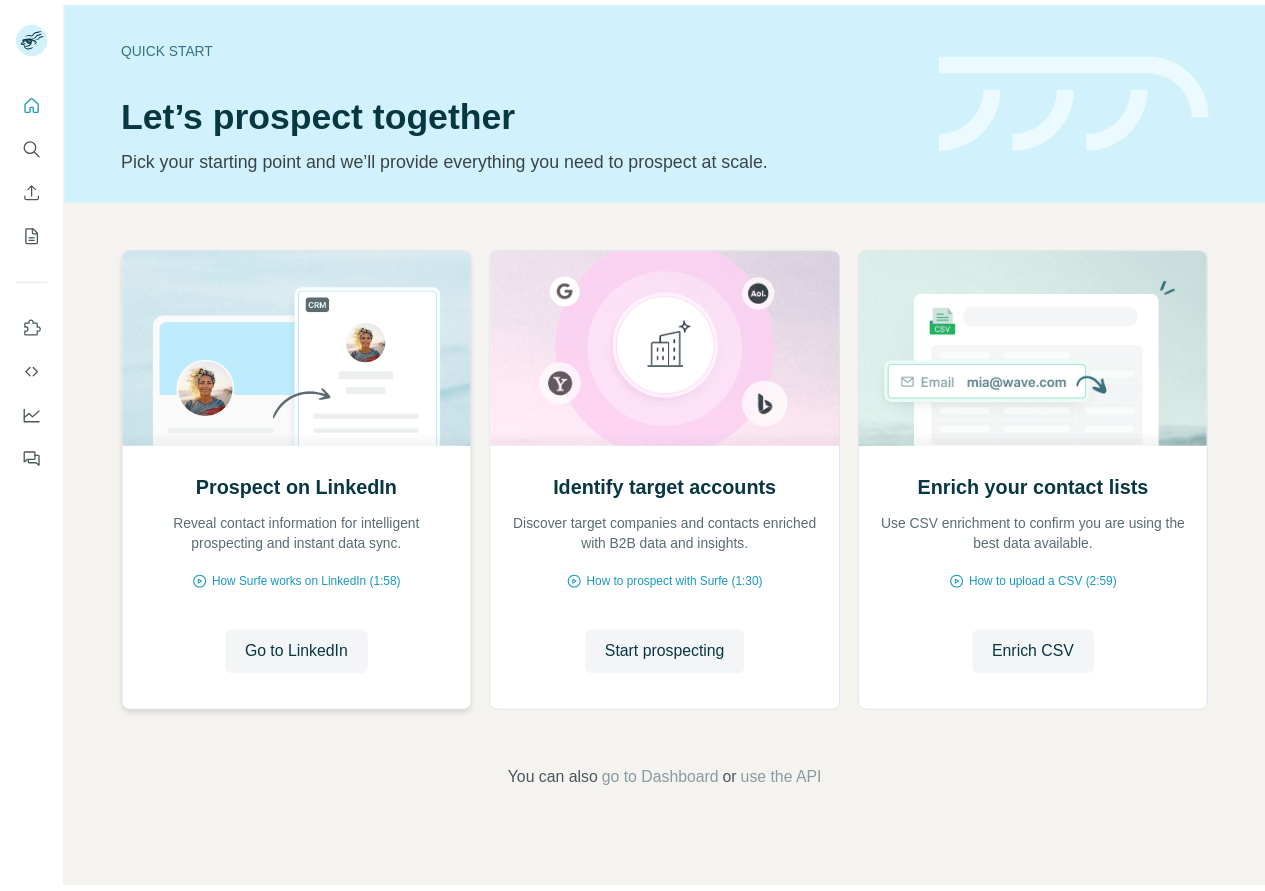 scroll, scrollTop: 0, scrollLeft: 0, axis: both 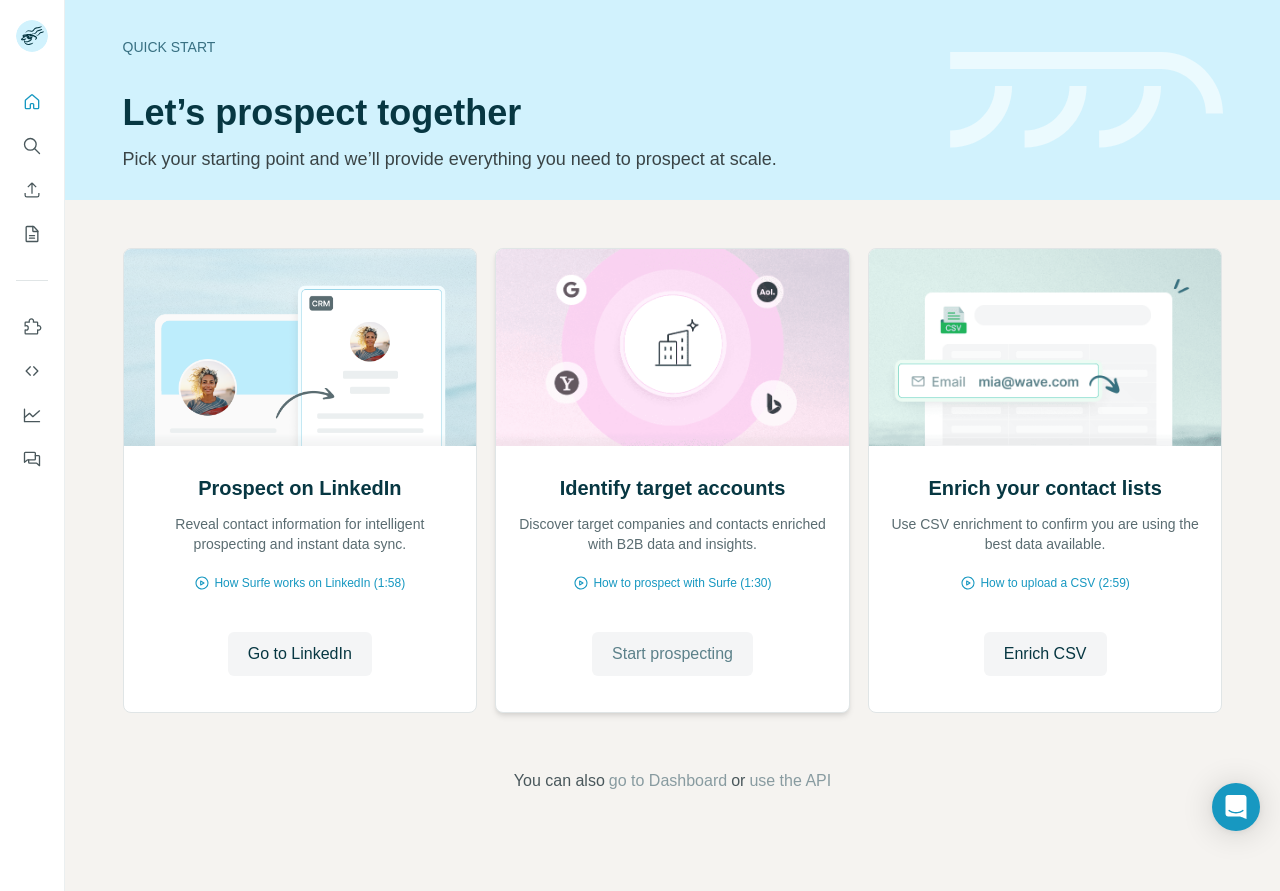 click on "Start prospecting" at bounding box center (672, 654) 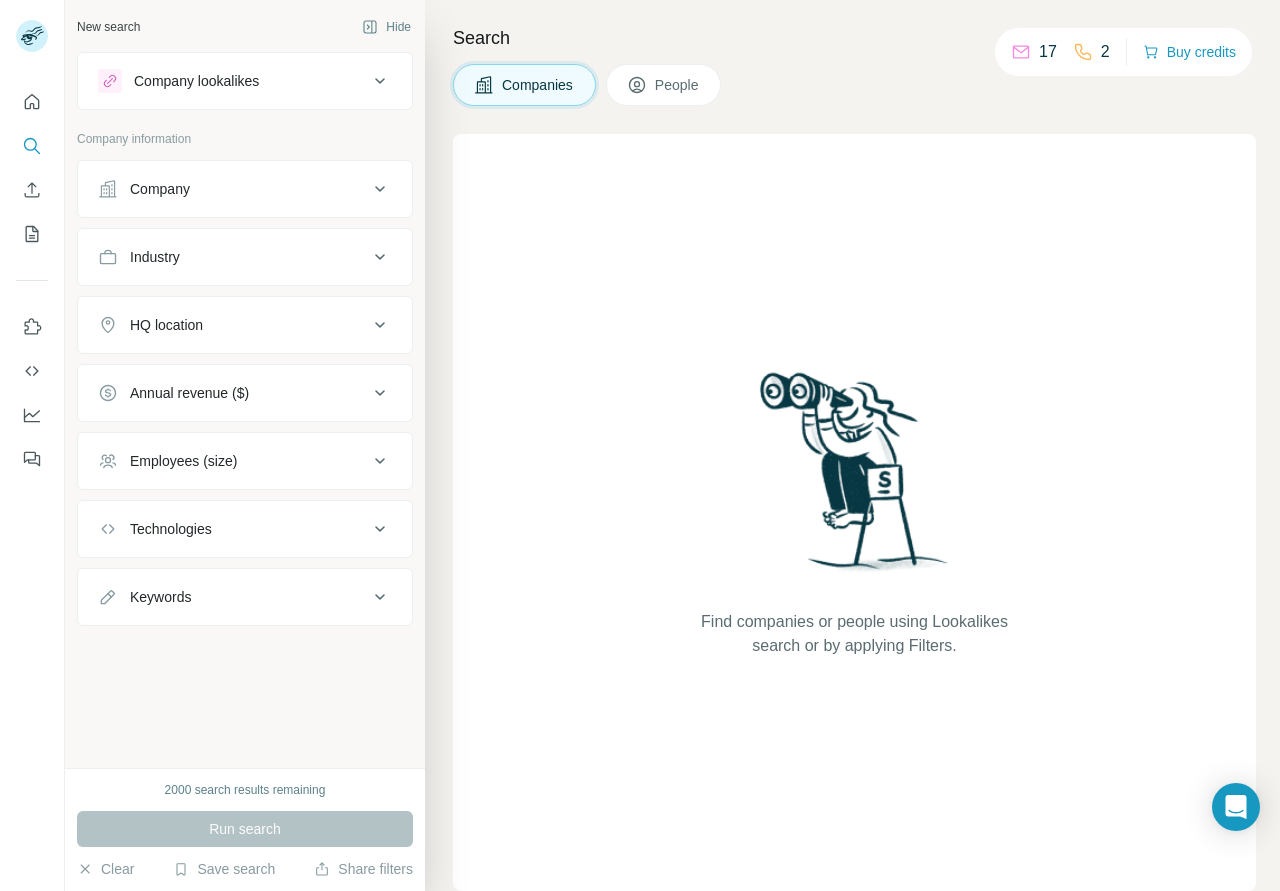 click on "People" at bounding box center [678, 85] 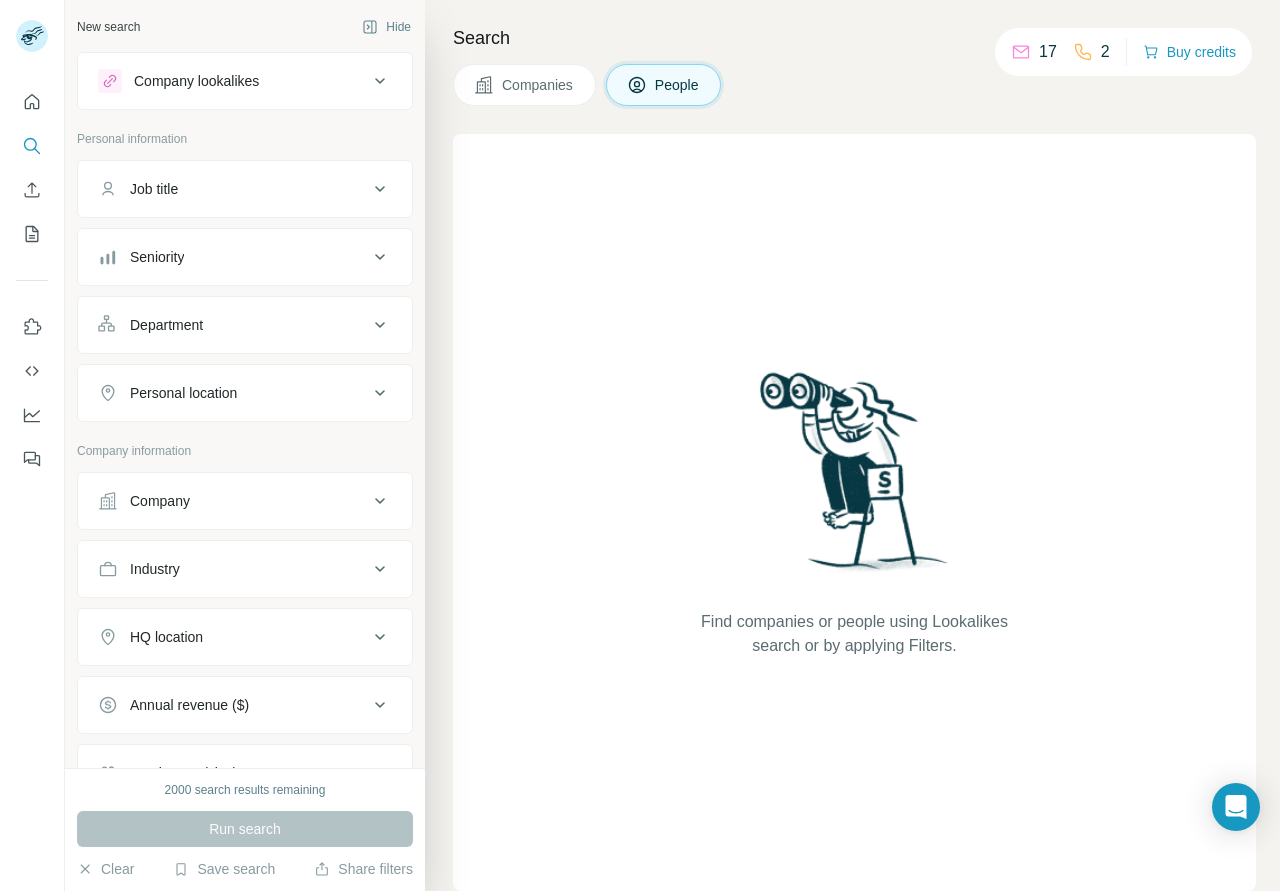 click on "Job title" at bounding box center (233, 189) 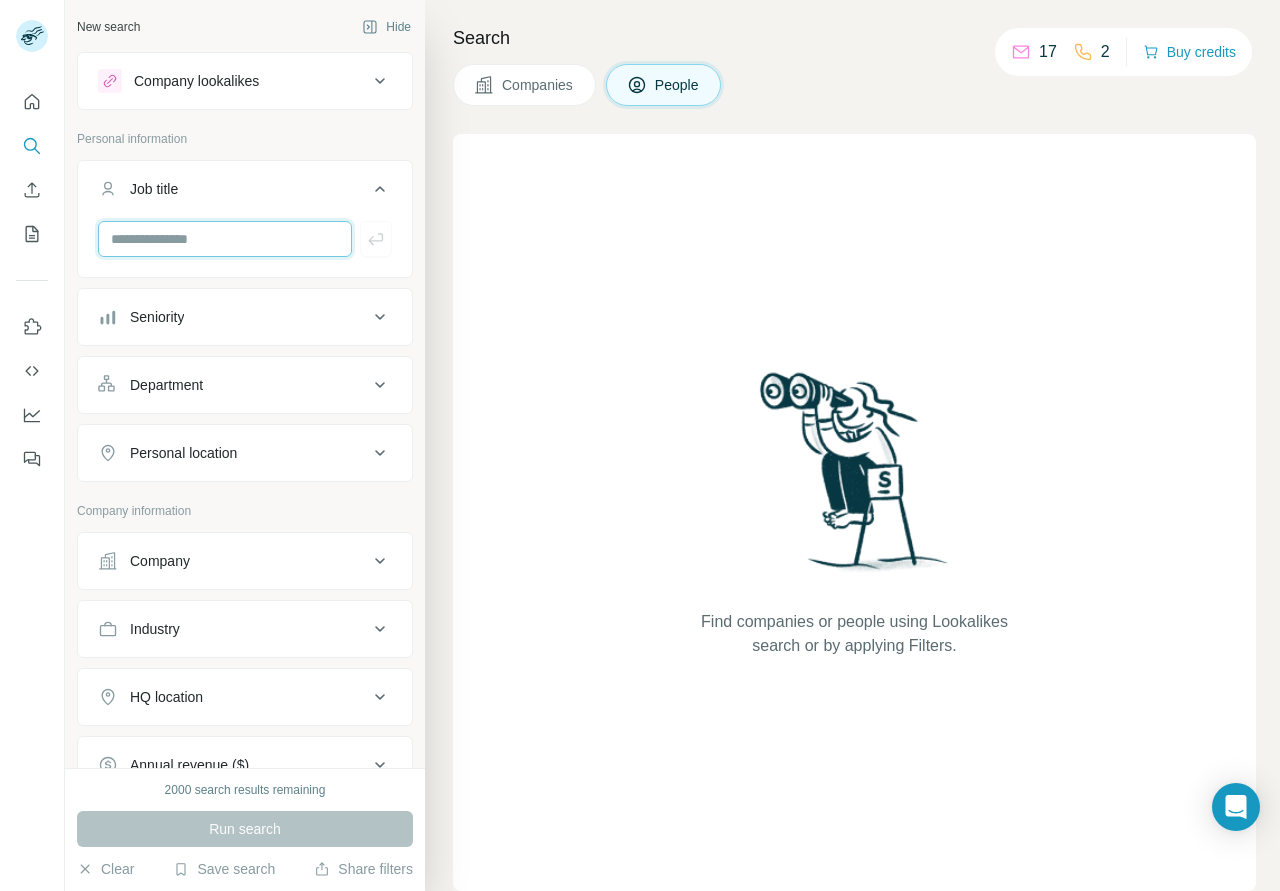click at bounding box center [225, 239] 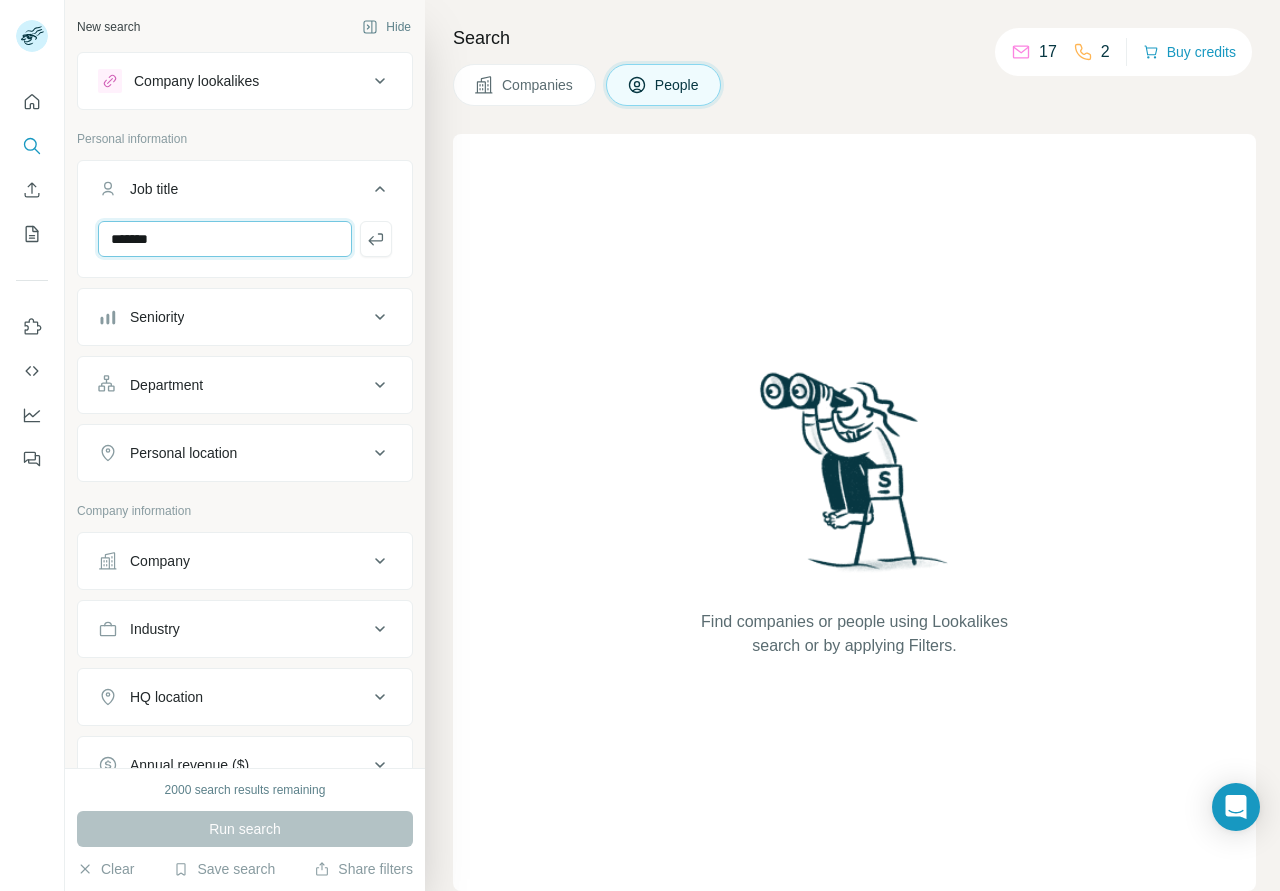type on "*******" 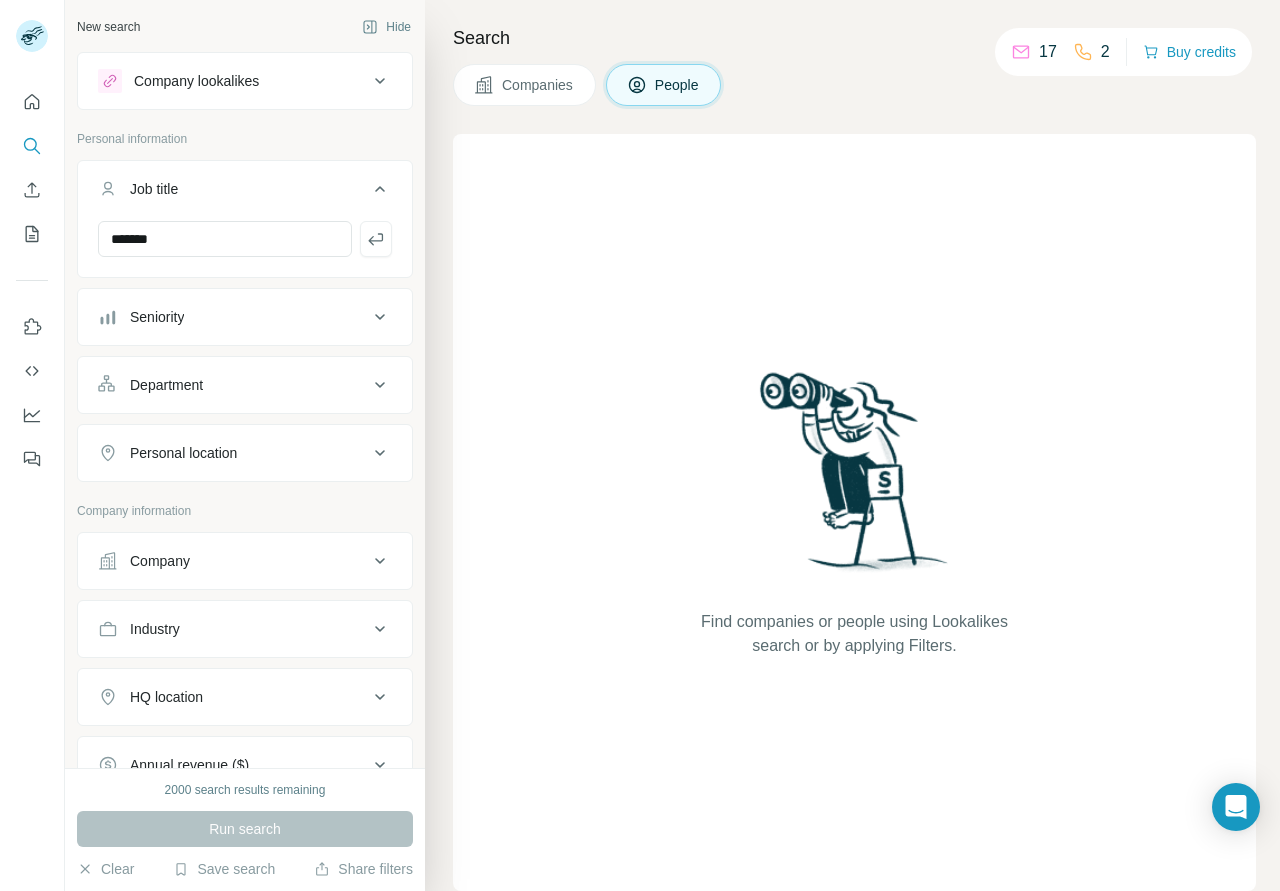 click on "Personal location" at bounding box center (233, 453) 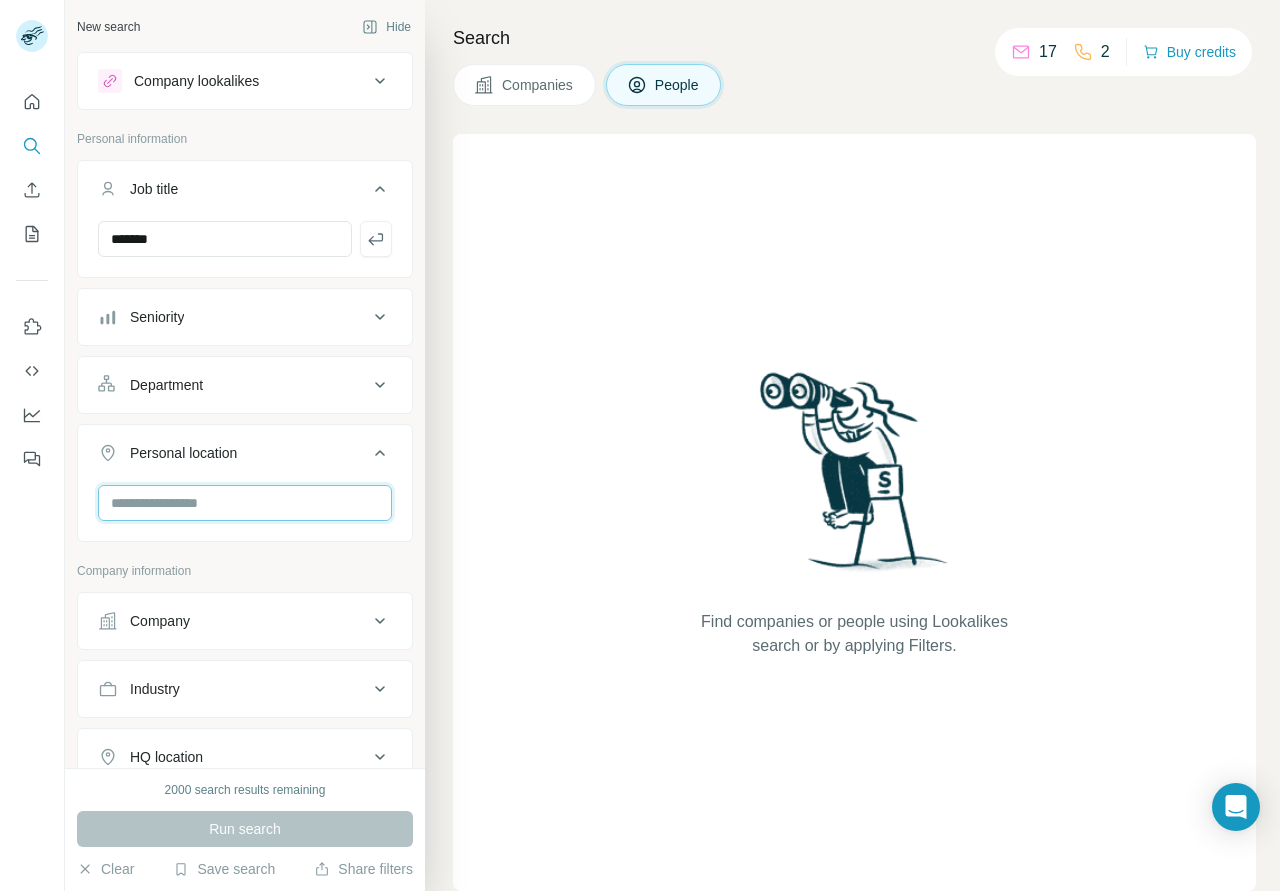 click at bounding box center [245, 503] 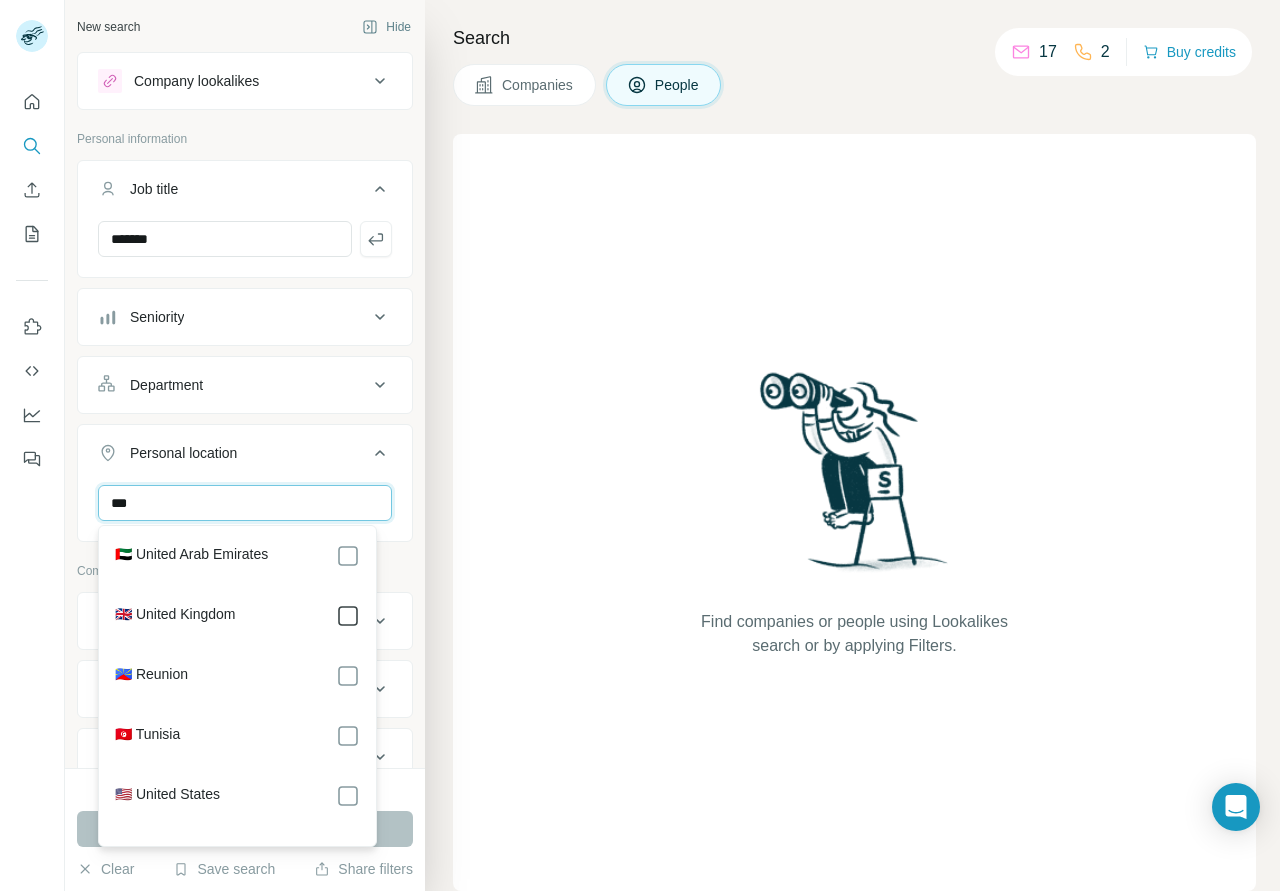 type on "***" 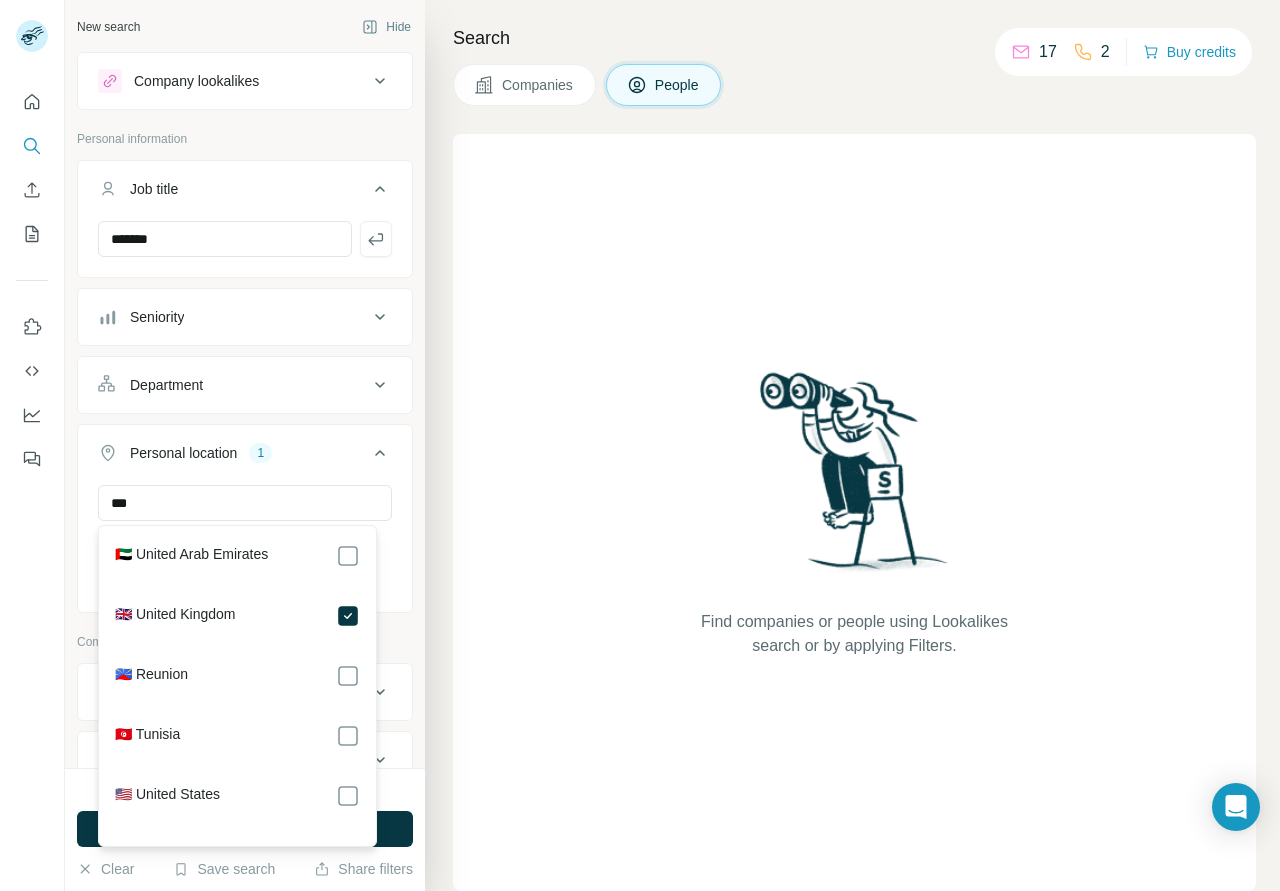 click 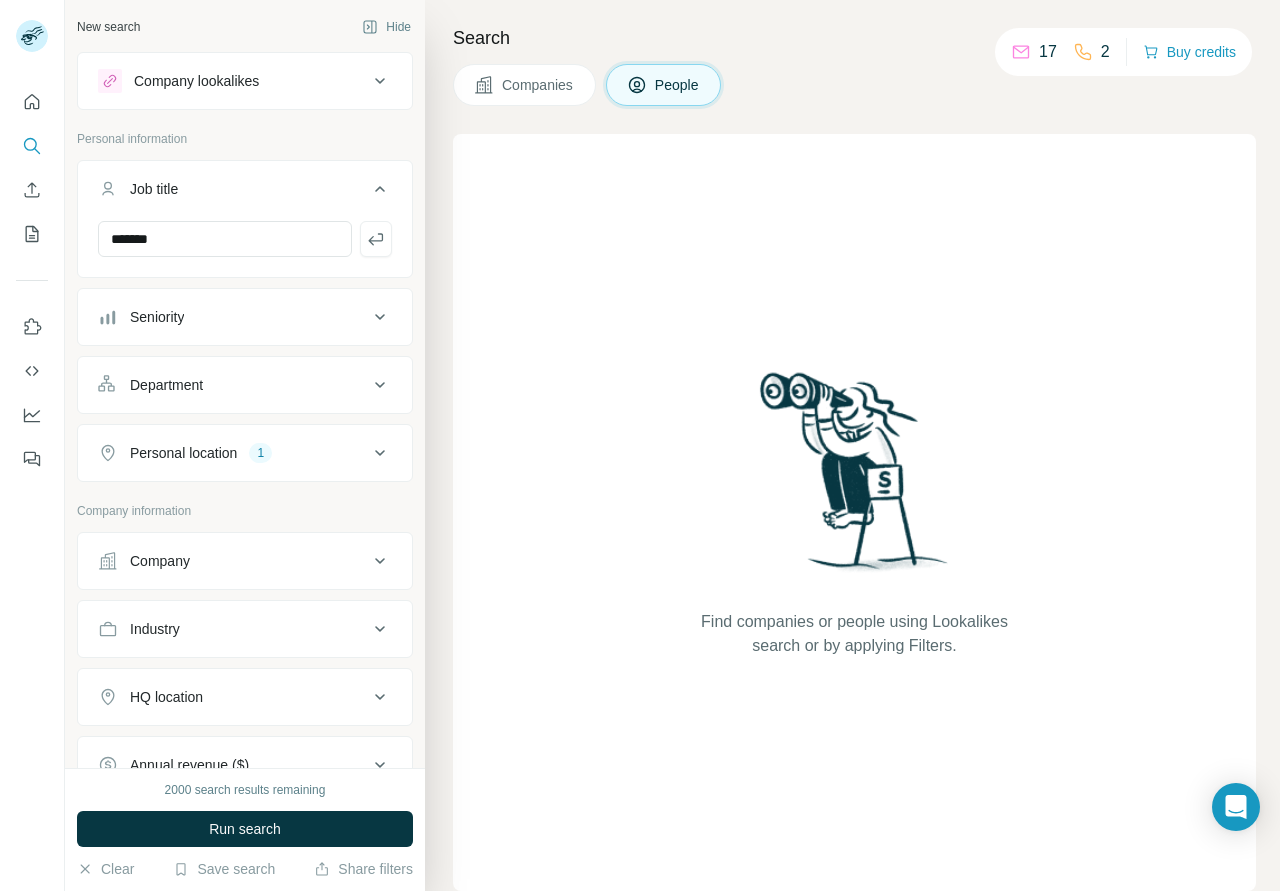 click 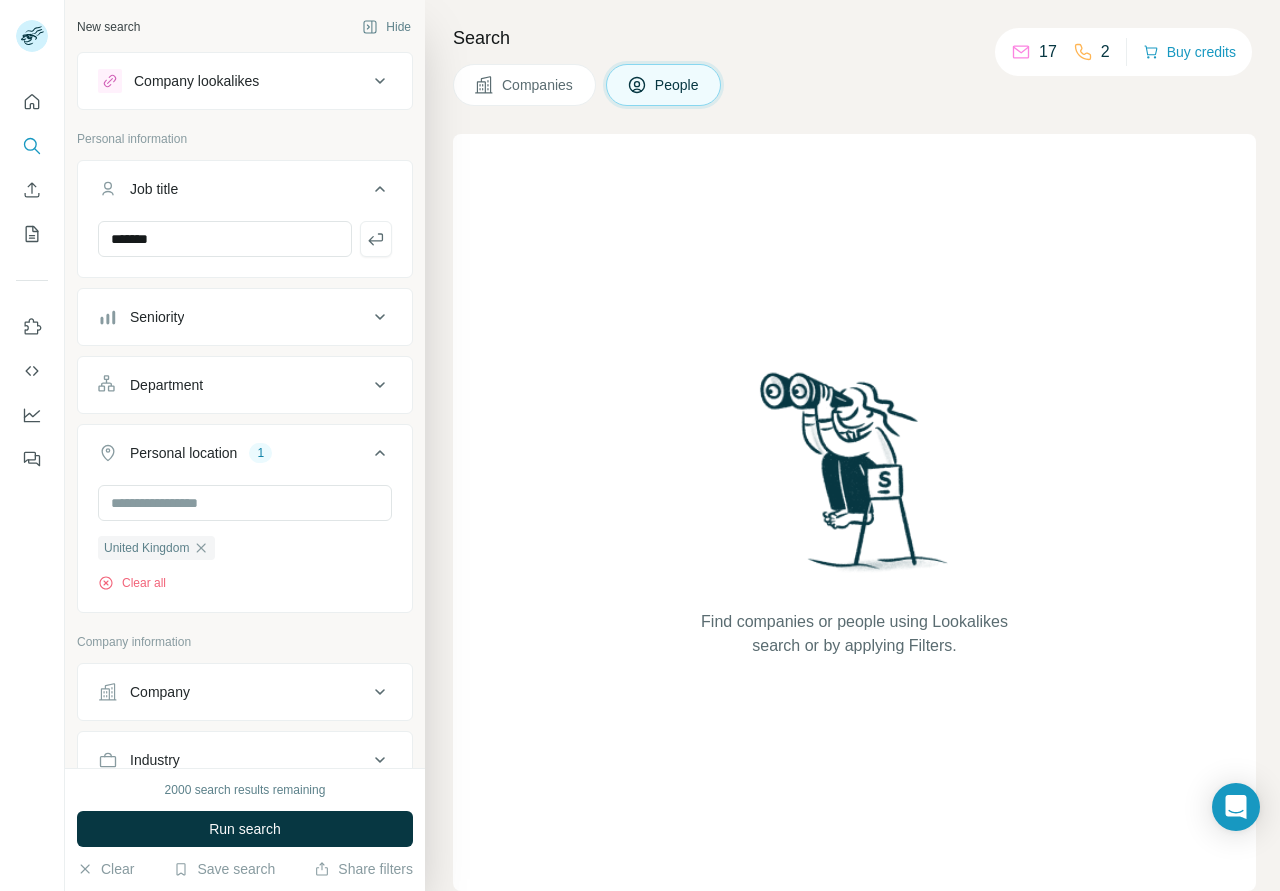 click on "Personal location 1" at bounding box center [233, 453] 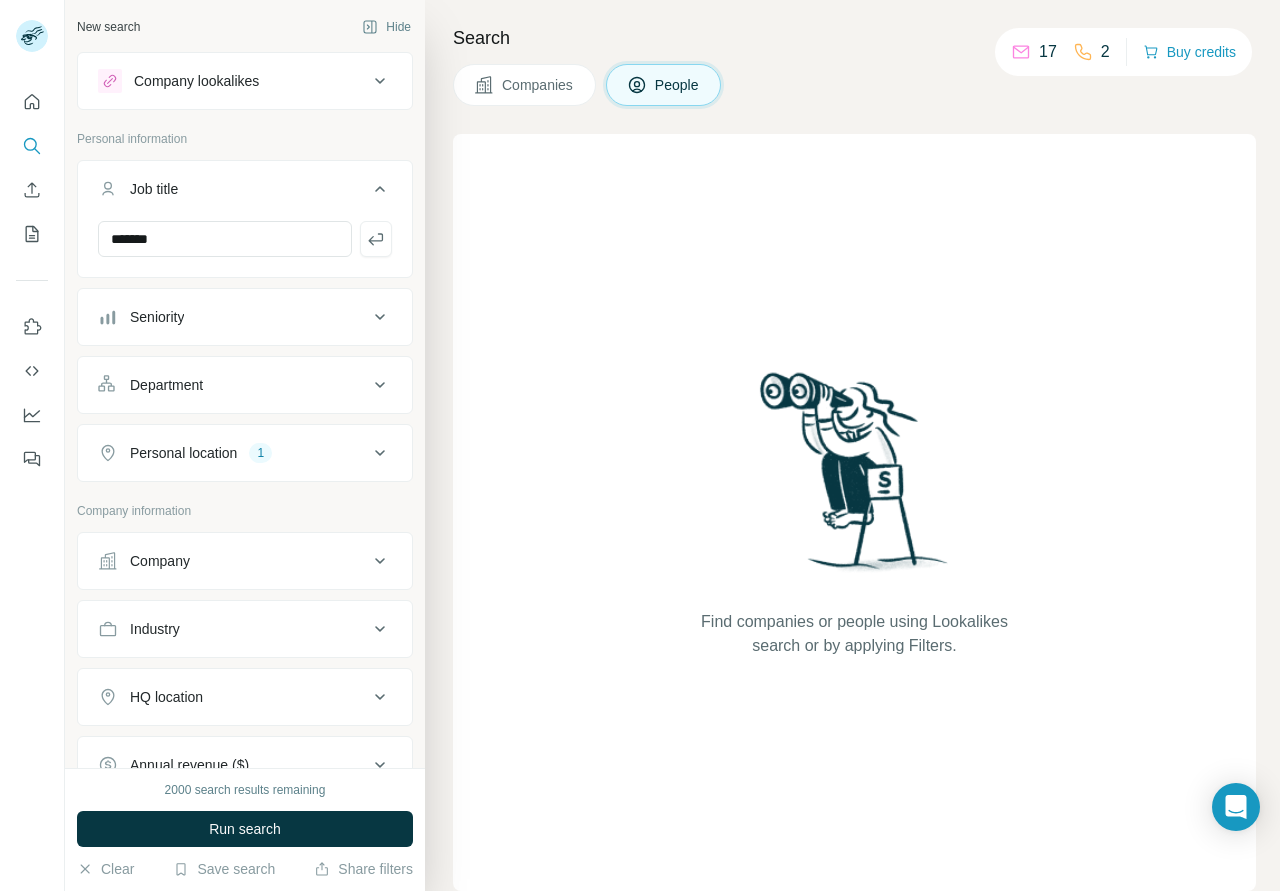 click on "Seniority" at bounding box center [245, 317] 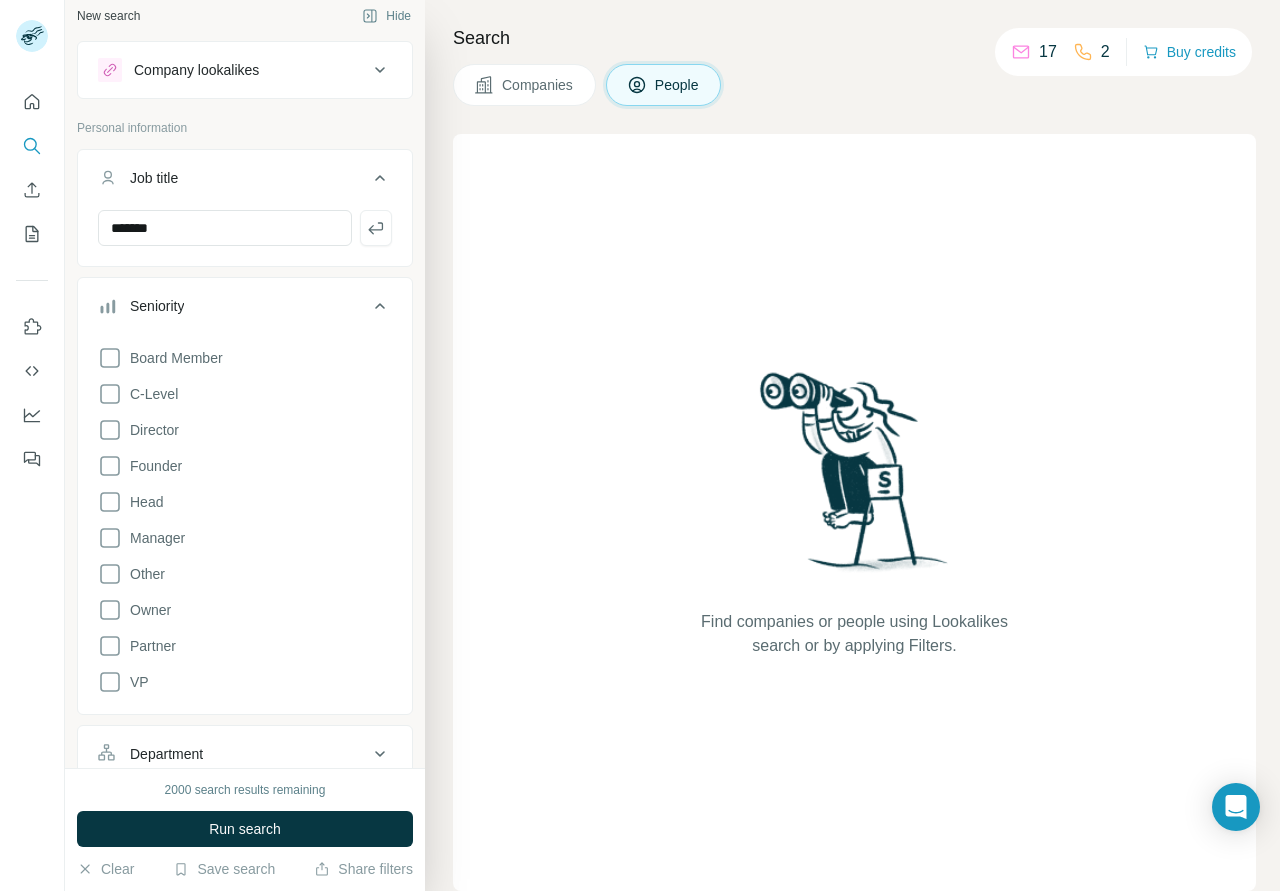 scroll, scrollTop: 0, scrollLeft: 0, axis: both 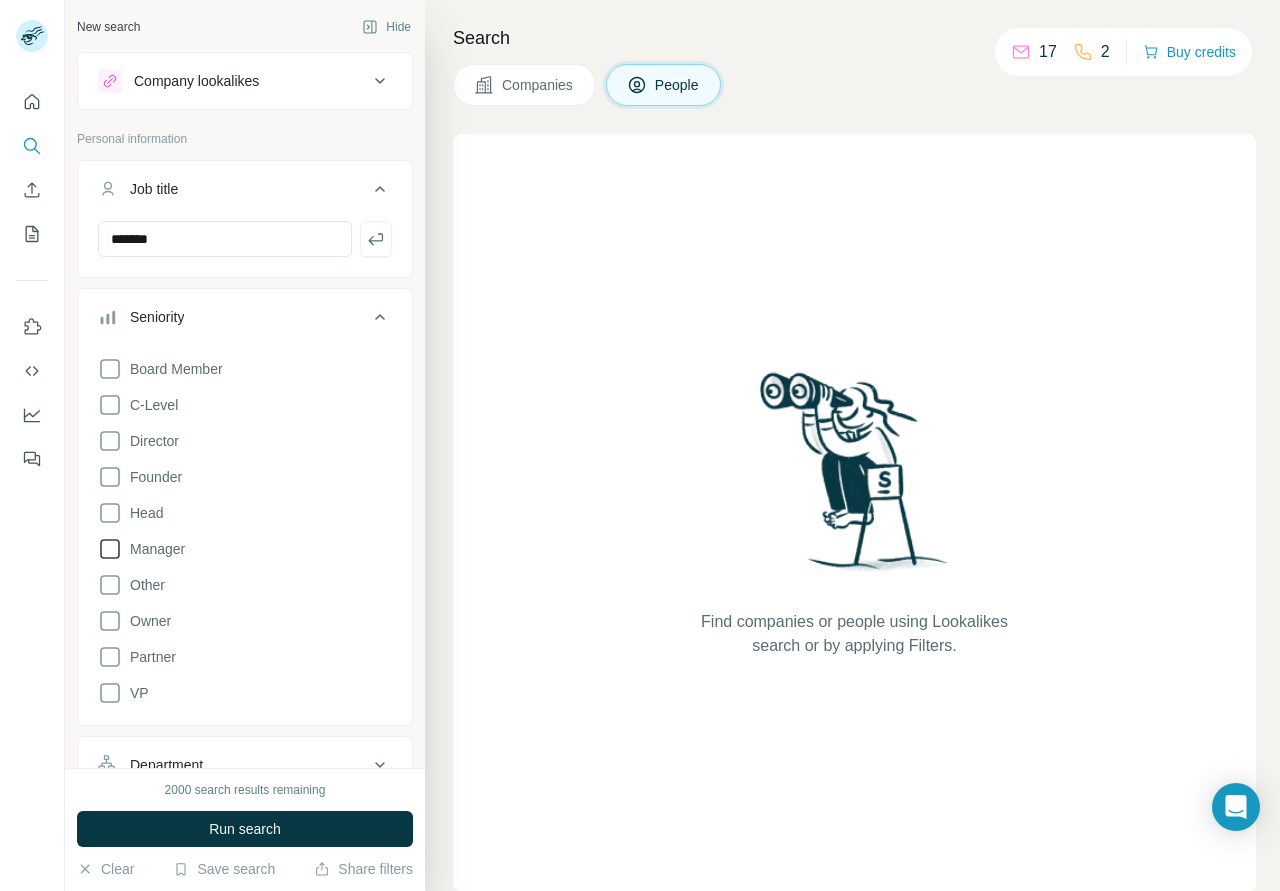 drag, startPoint x: 113, startPoint y: 585, endPoint x: 162, endPoint y: 559, distance: 55.470715 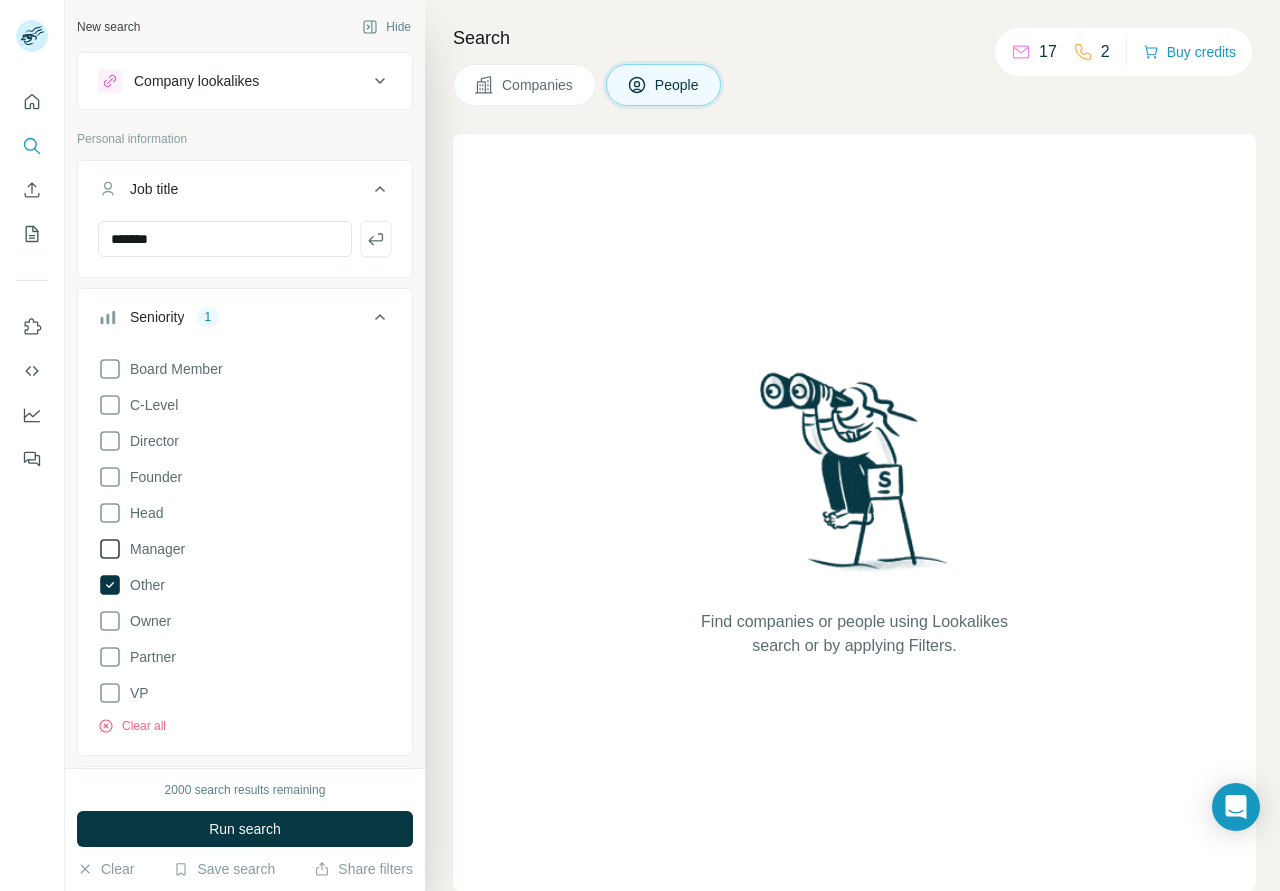 drag, startPoint x: 114, startPoint y: 545, endPoint x: 155, endPoint y: 543, distance: 41.04875 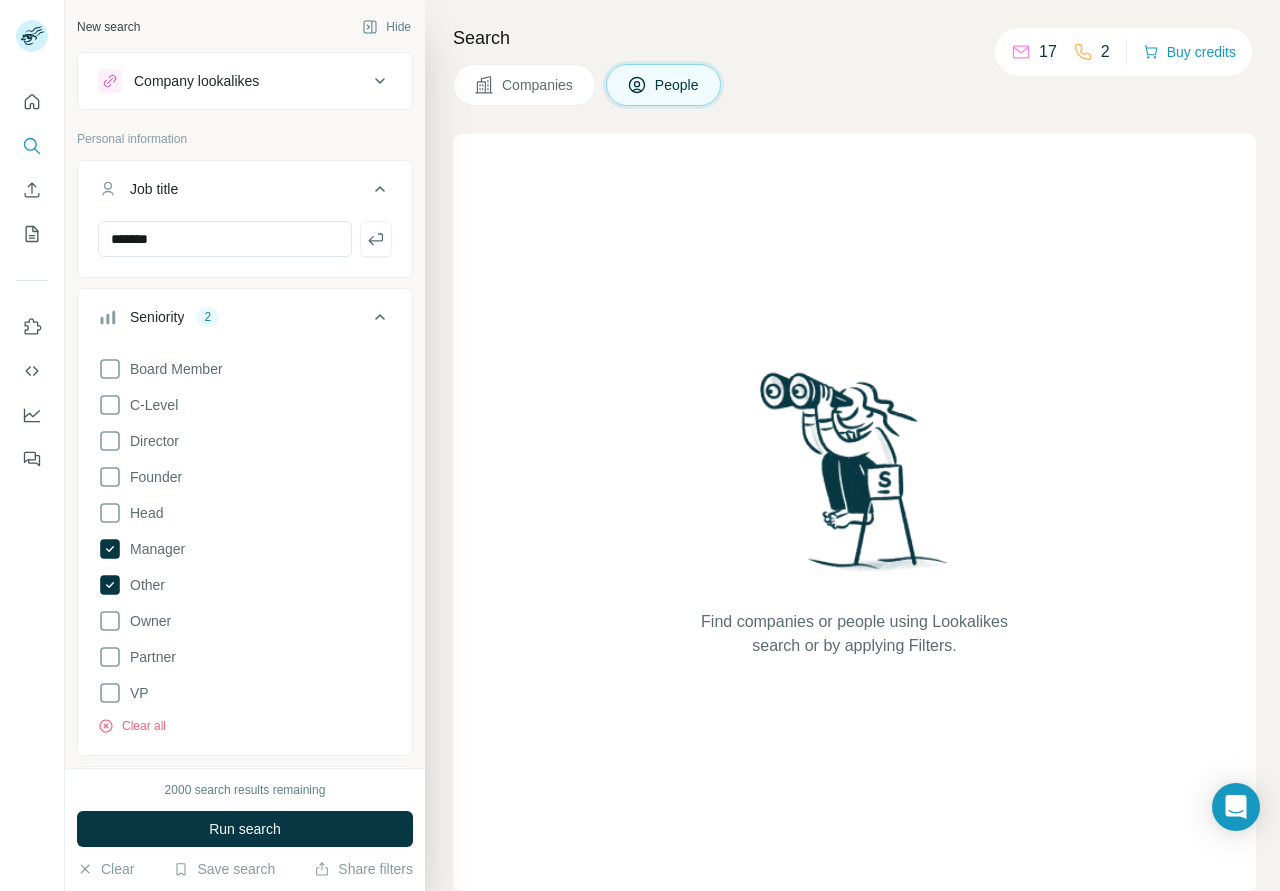 drag, startPoint x: 116, startPoint y: 439, endPoint x: 210, endPoint y: 443, distance: 94.08507 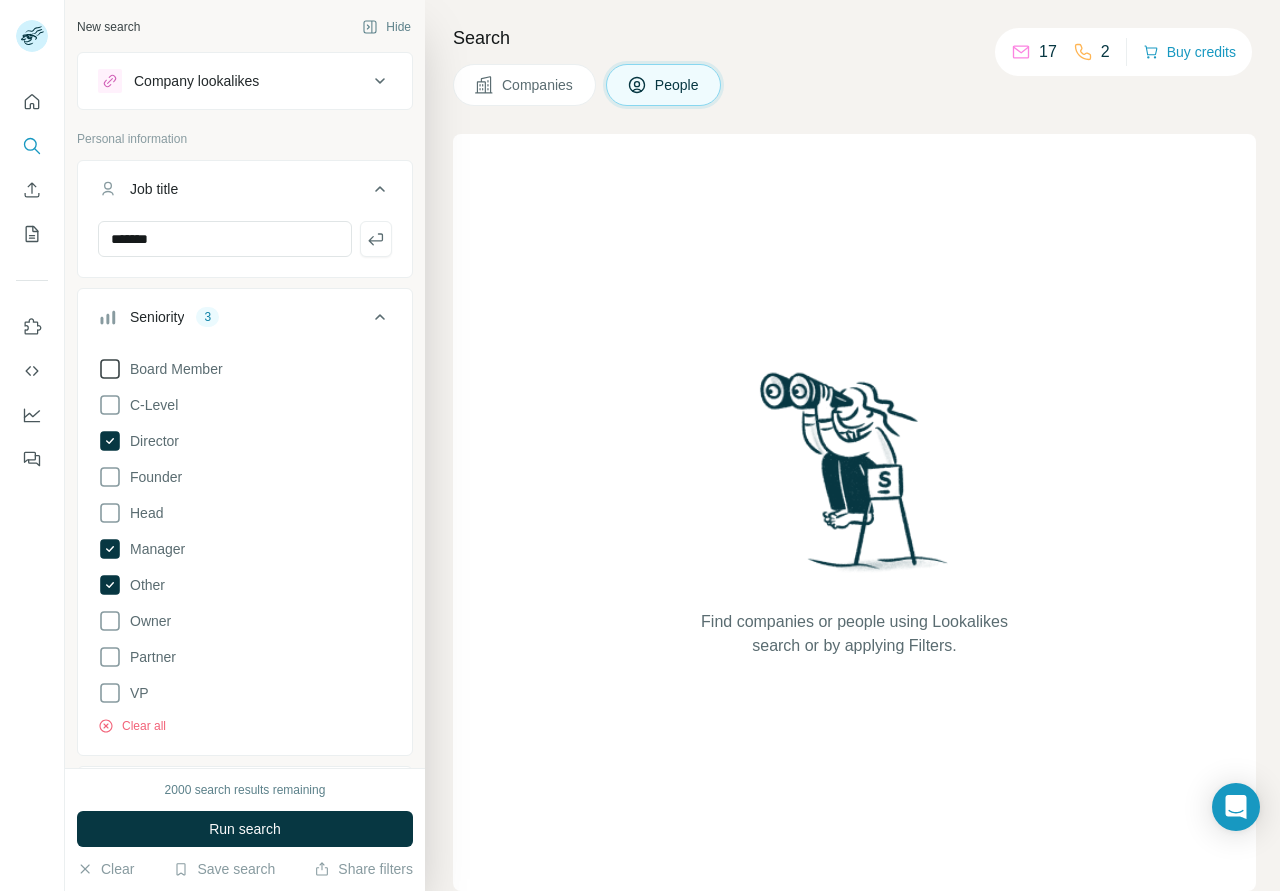 click 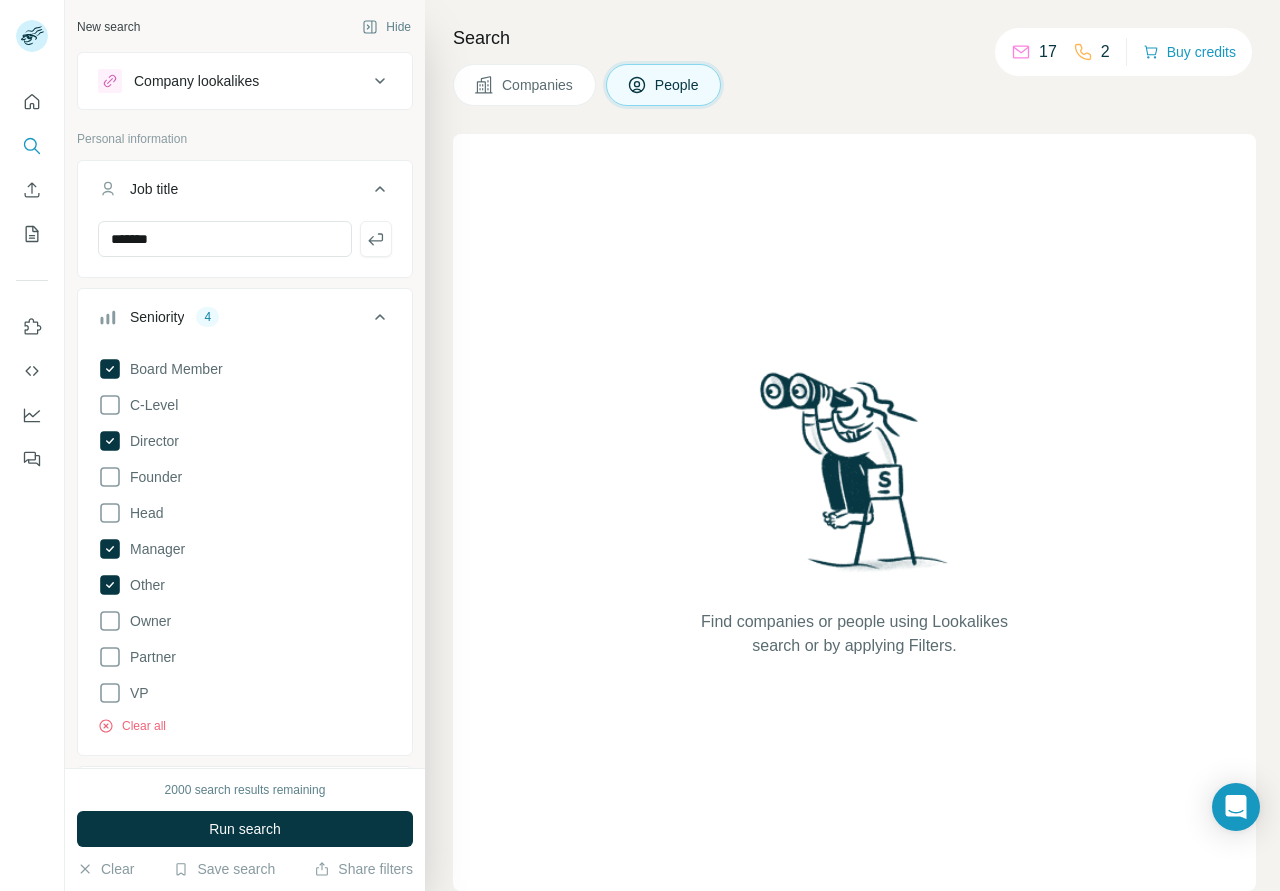 click 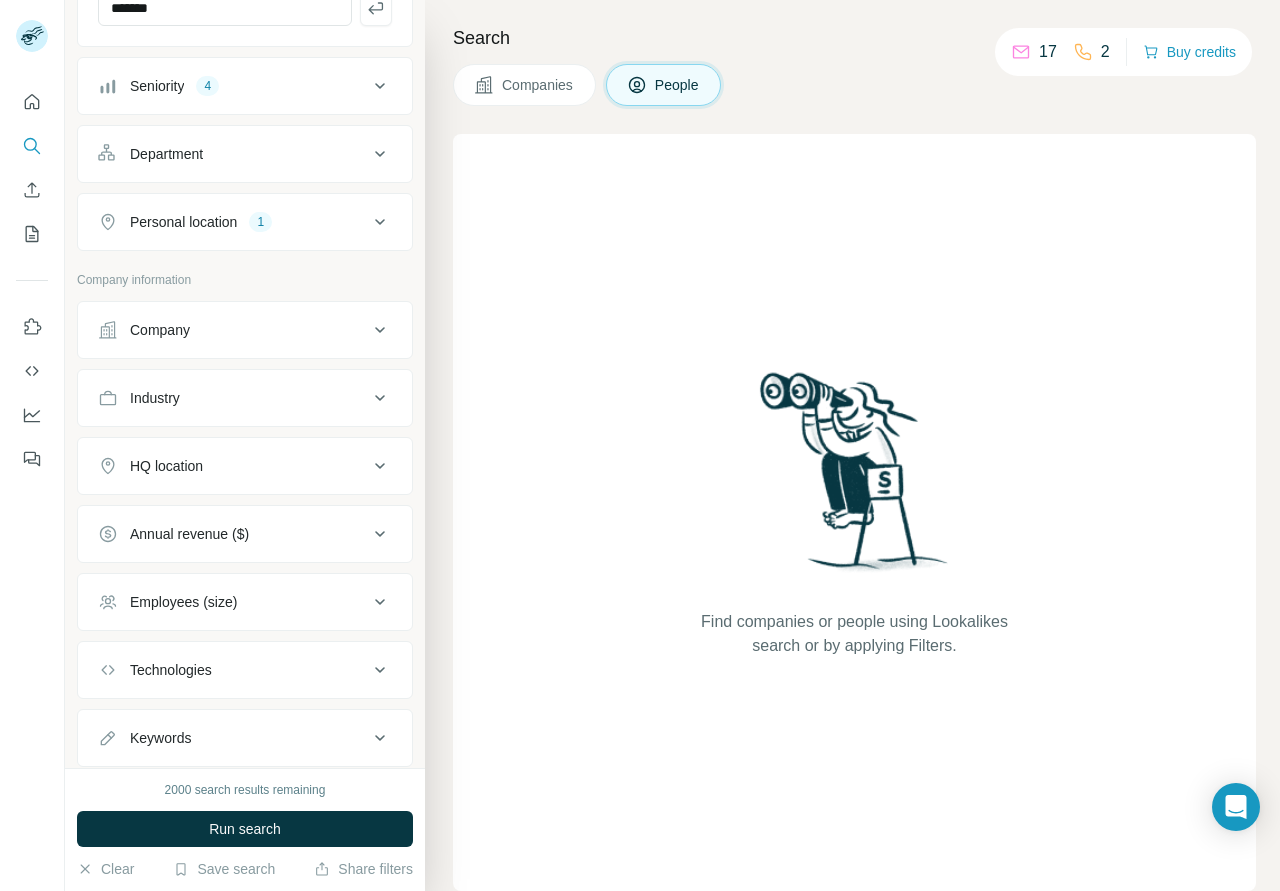 scroll, scrollTop: 286, scrollLeft: 0, axis: vertical 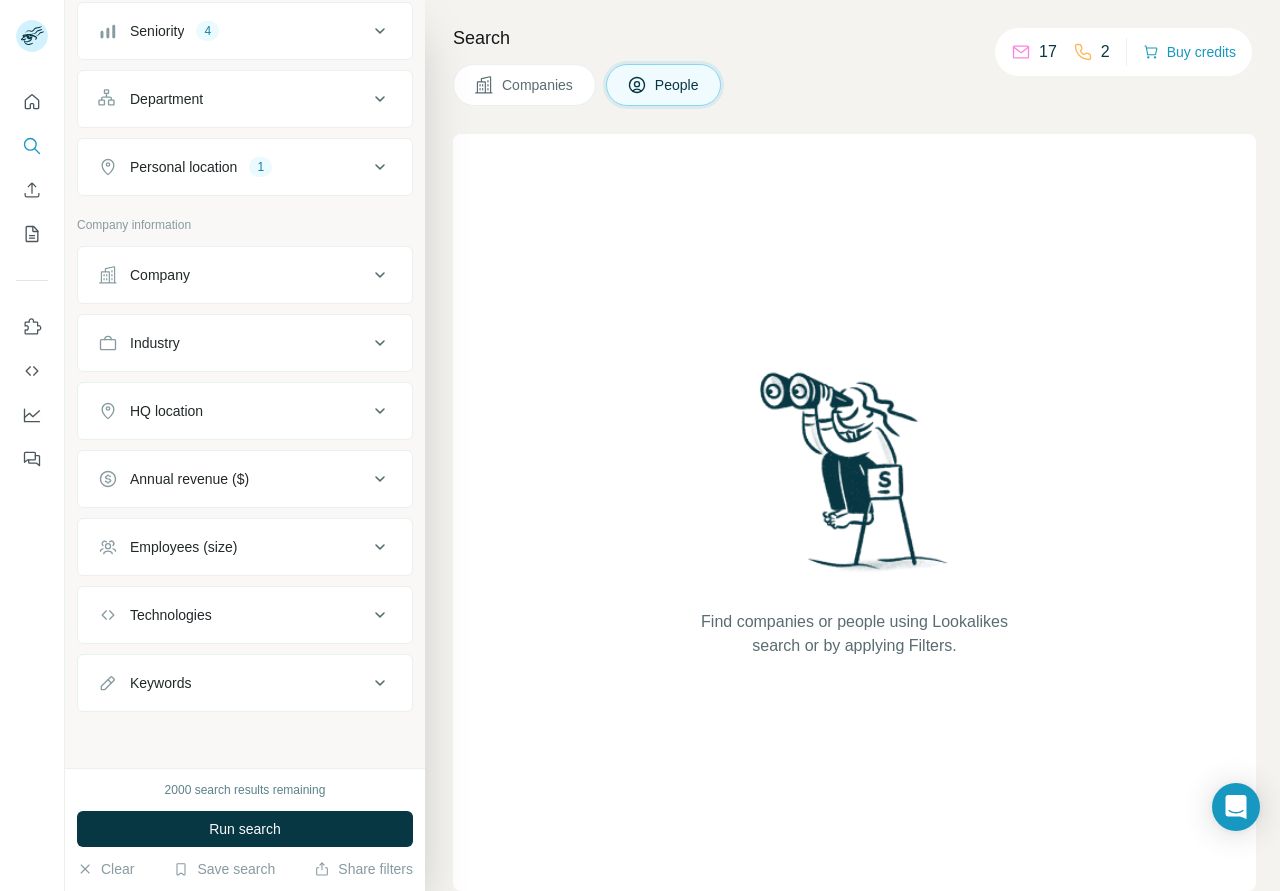drag, startPoint x: 299, startPoint y: 833, endPoint x: 382, endPoint y: 750, distance: 117.37972 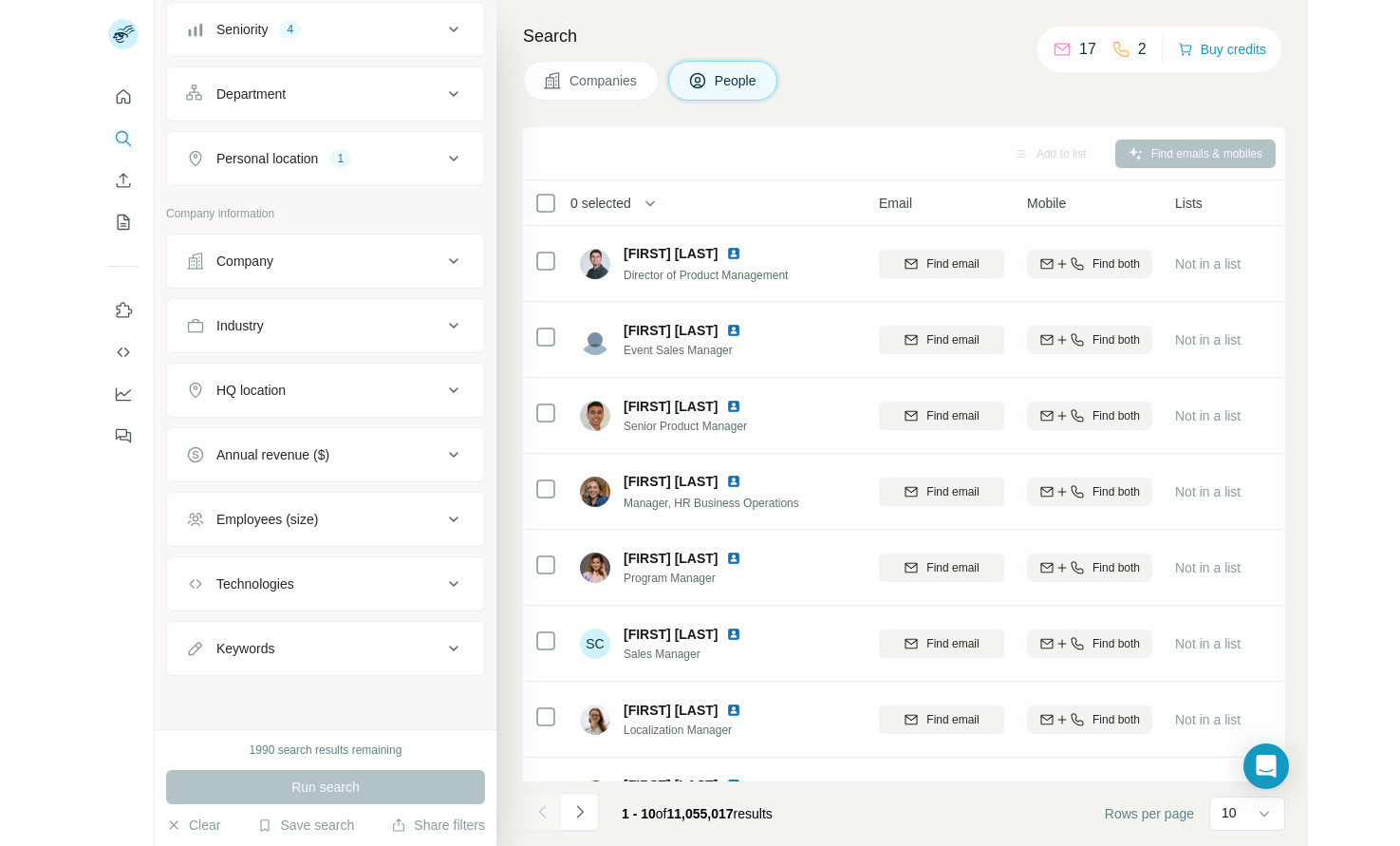 scroll, scrollTop: 0, scrollLeft: 191, axis: horizontal 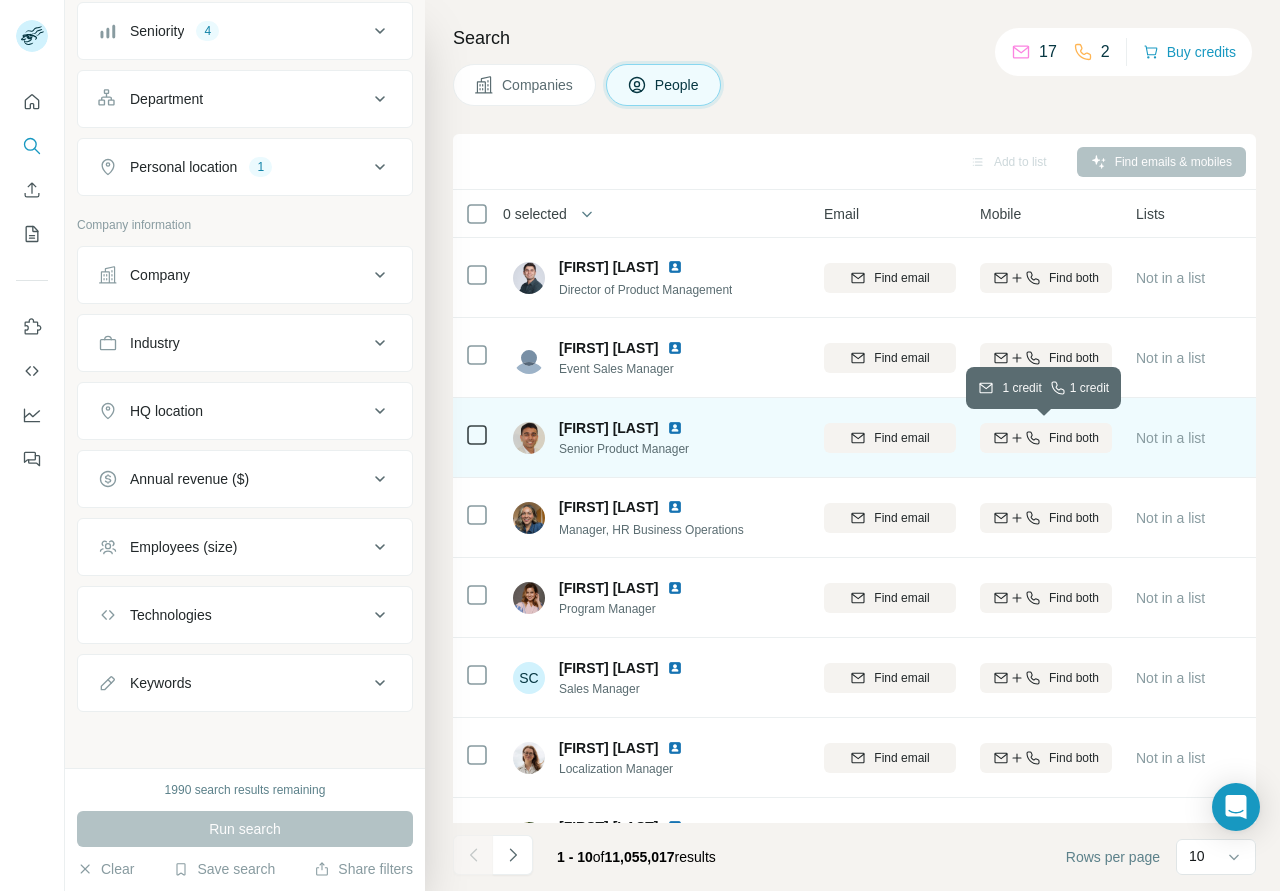 click on "Find both" at bounding box center (1074, 438) 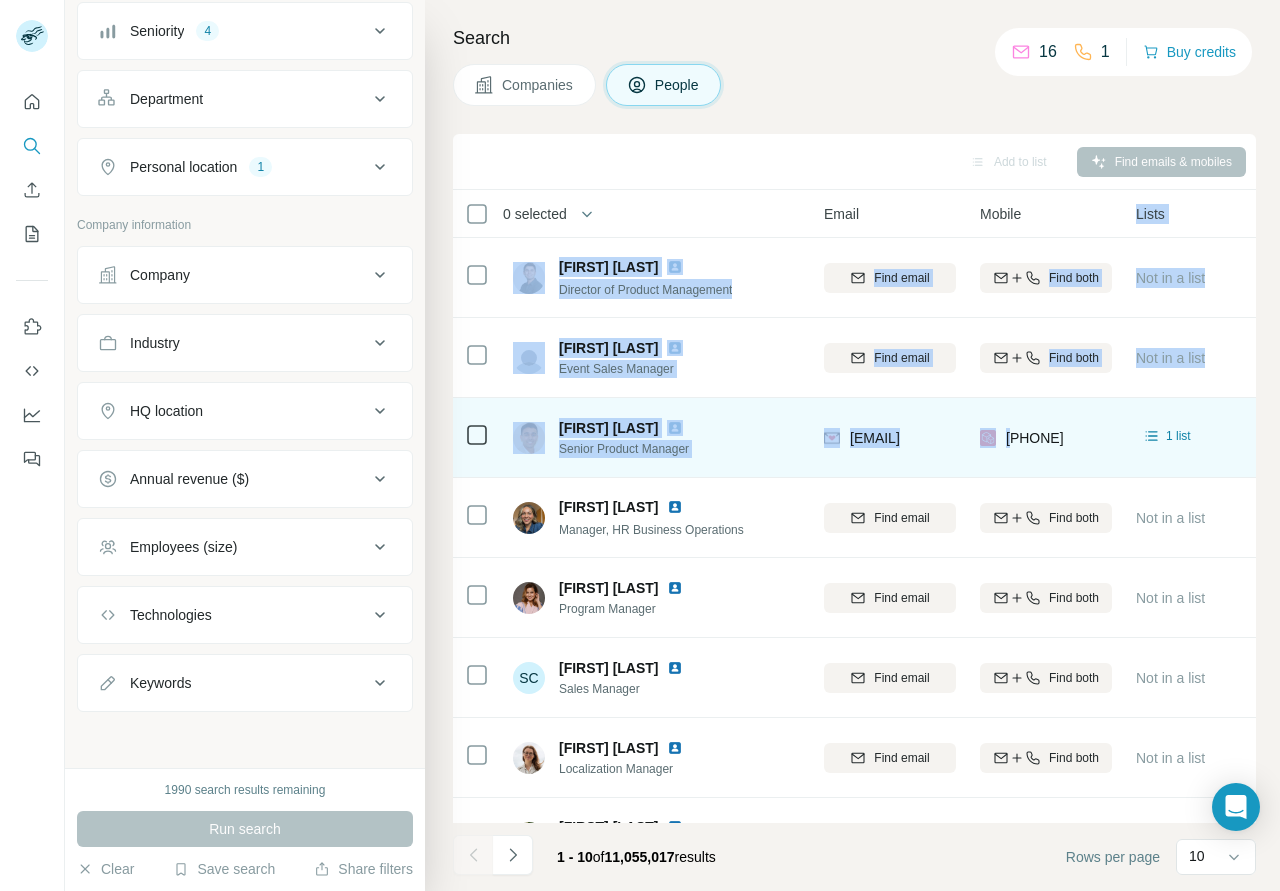 drag, startPoint x: 1022, startPoint y: 439, endPoint x: 1099, endPoint y: 447, distance: 77.41447 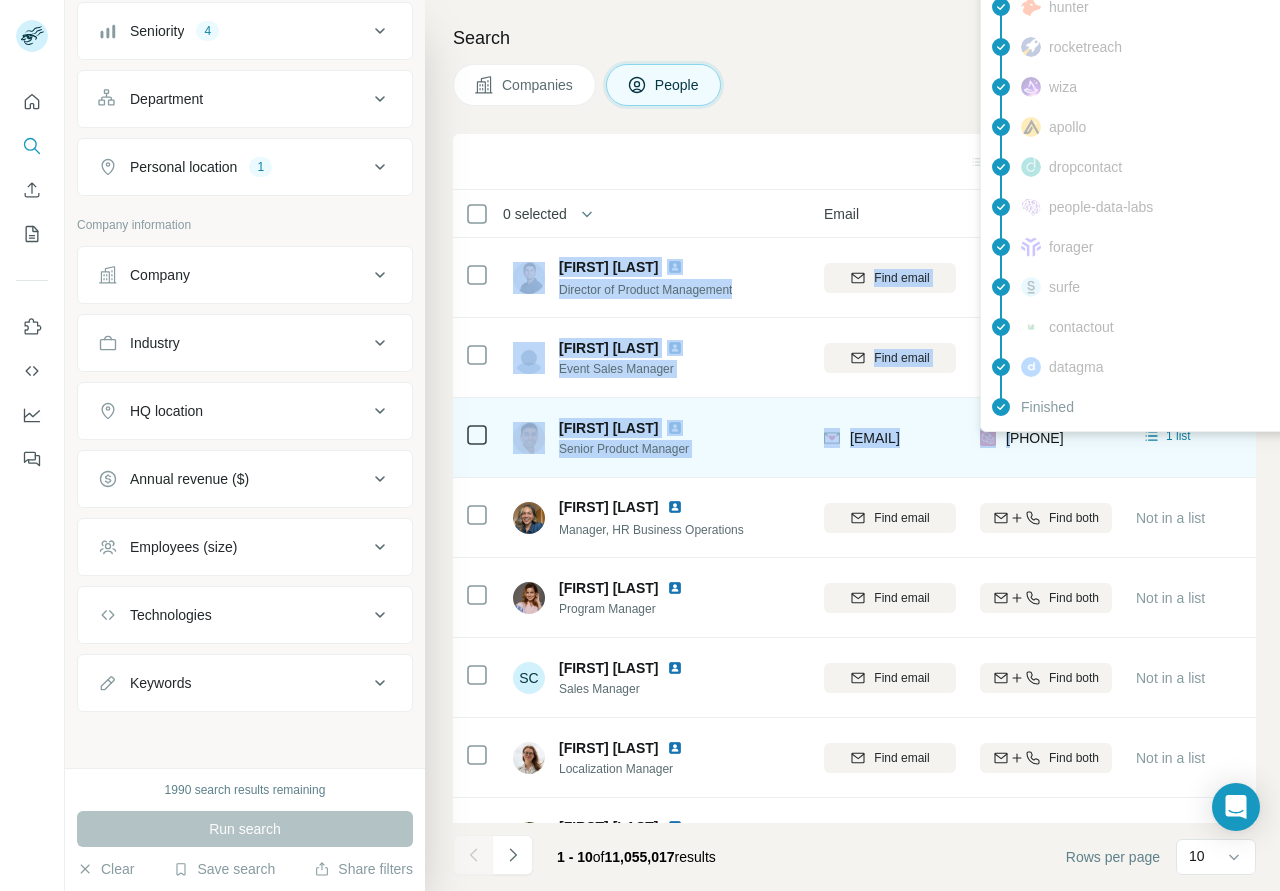 click on "[PHONE]" at bounding box center (1035, 438) 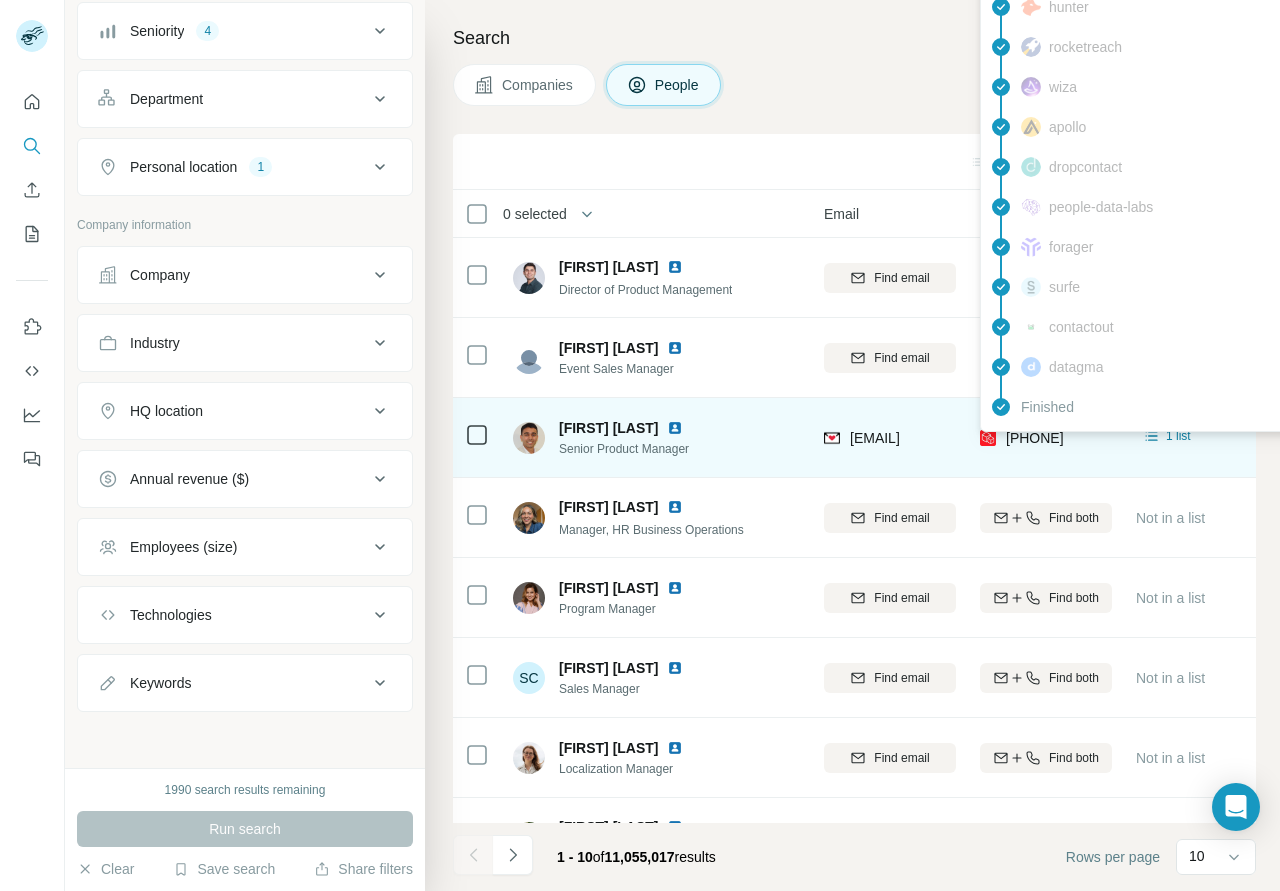 click on "[PHONE]" at bounding box center [1035, 438] 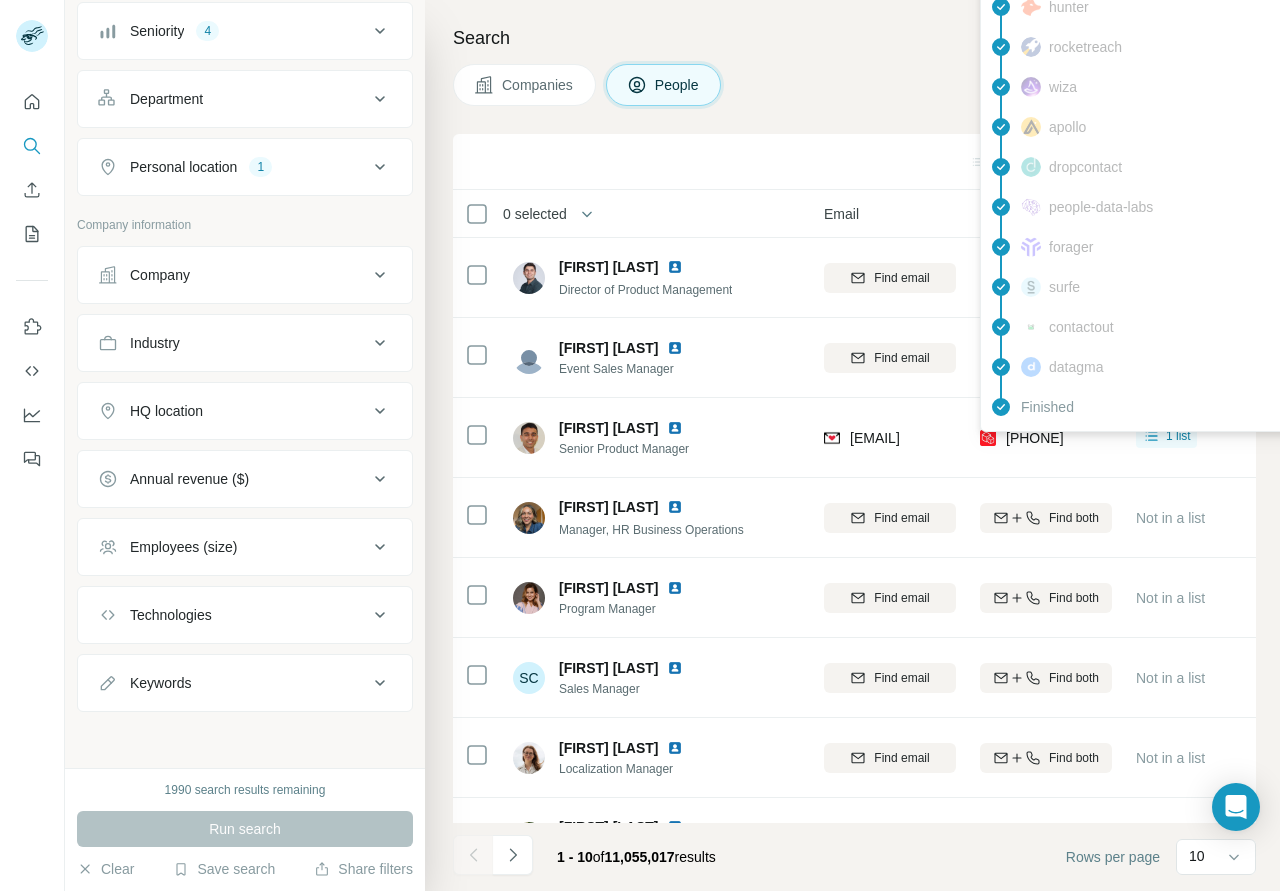 click on "Search Companies People Add to list Find emails & mobiles 0 selected People Company Email Mobile Lists Personal location Seniority Department Landline [FIRST] [LAST] Director of Product Management PandaDoc Find email Find both Not in a list 🇬🇧 United Kingdom Director Management, Product Find email first [FIRST] [LAST] Event Sales Manager PandaDoc Find email Find both Not in a list 🇬🇧 United Kingdom Manager Marketing and Advertising, Sales Find email first [FIRST] [LAST] Senior Product Manager PandaDoc [EMAIL] 1 list 🇬🇧 United Kingdom Manager Product Not found [FIRST] [LAST] Manager, HR Business Operations PandaDoc Find email Find both Not in a list 🇬🇧 United Kingdom Manager HR Find email first [FIRST] [LAST] Program Manager PandaDoc Find email Find both Not in a list 🇬🇧 United Kingdom Manager Management Find email first SC [FIRST] [LAST] Sales Manager PandaDoc Find email Find both Not in a list 🇬🇧 United Kingdom Manager Sales Find email first PandaDoc Manager" at bounding box center [852, 445] 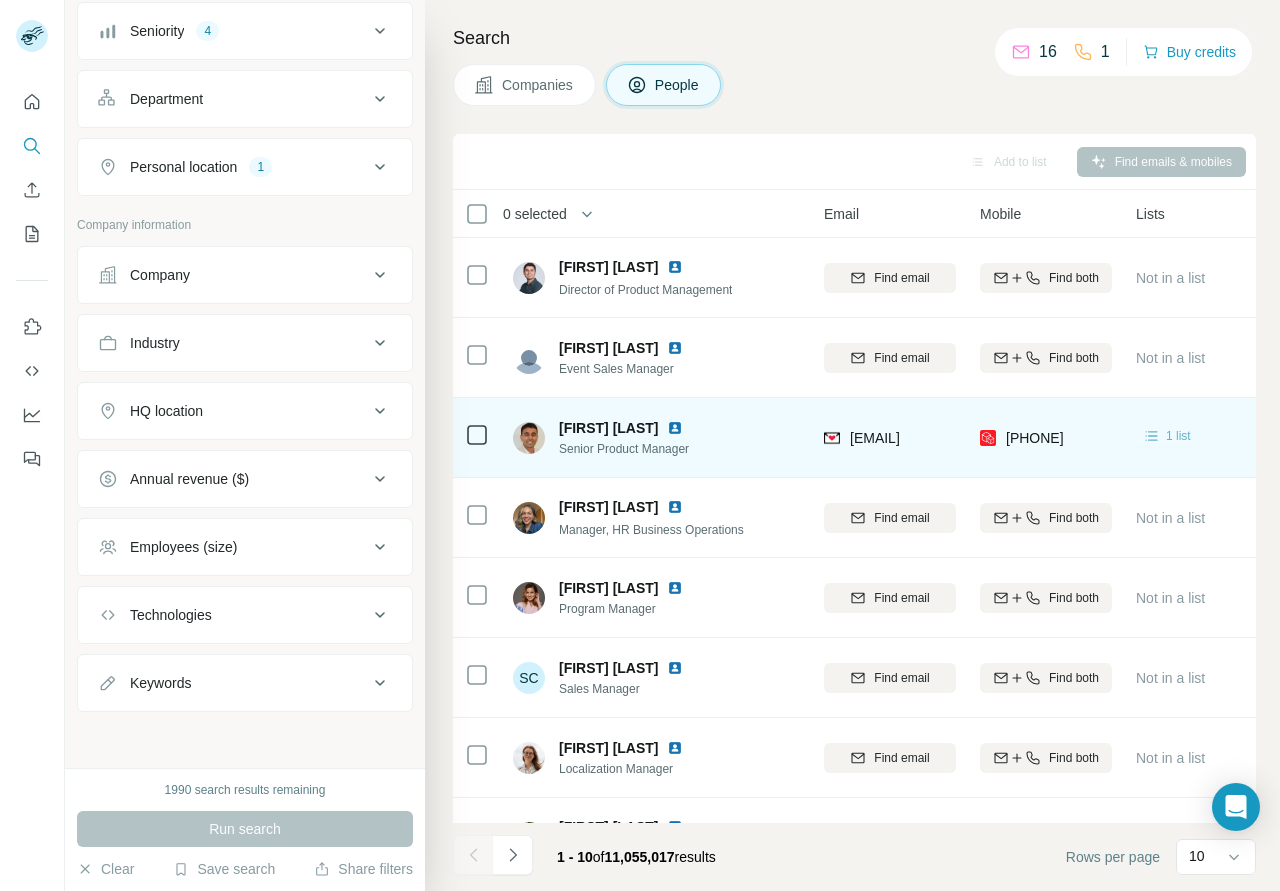 click on "1 list" at bounding box center [1178, 436] 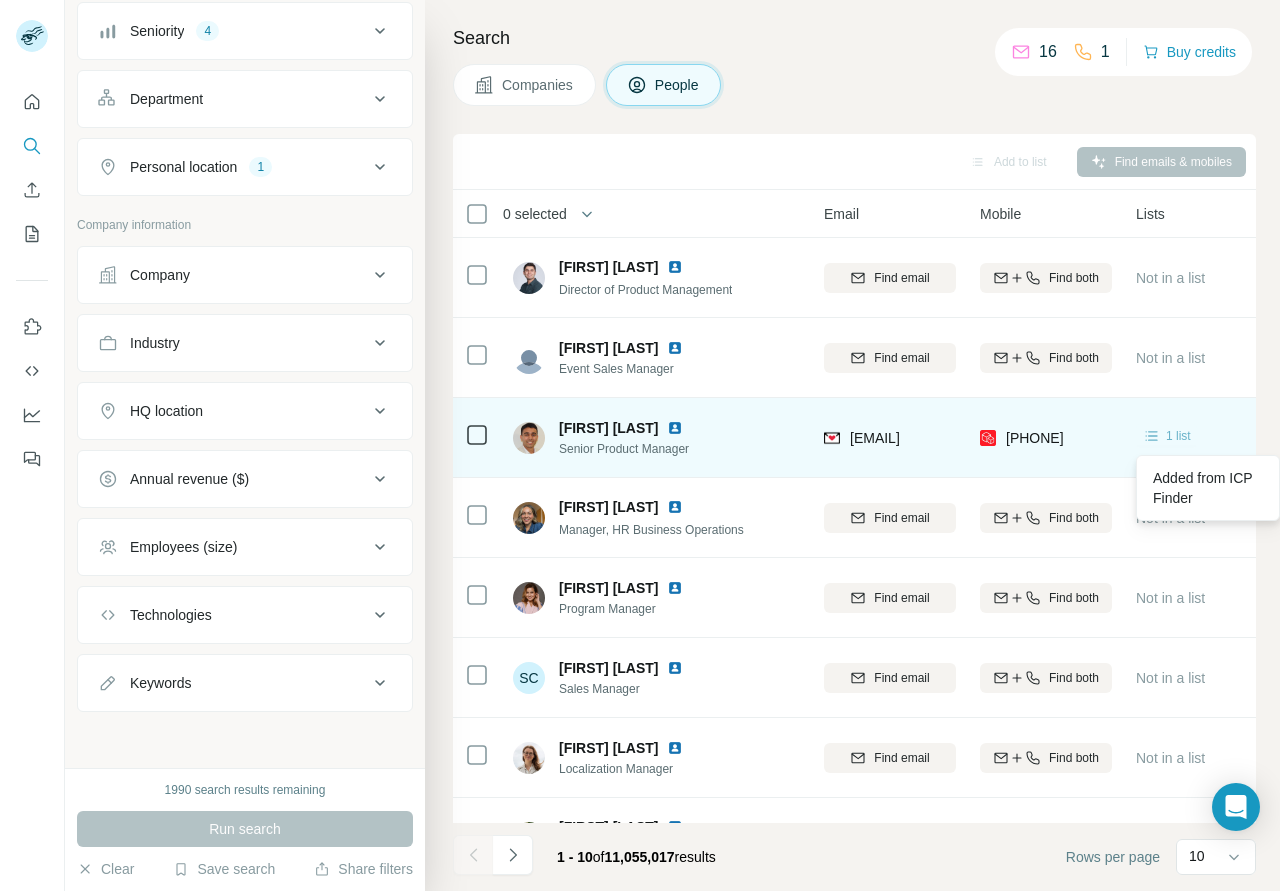 click 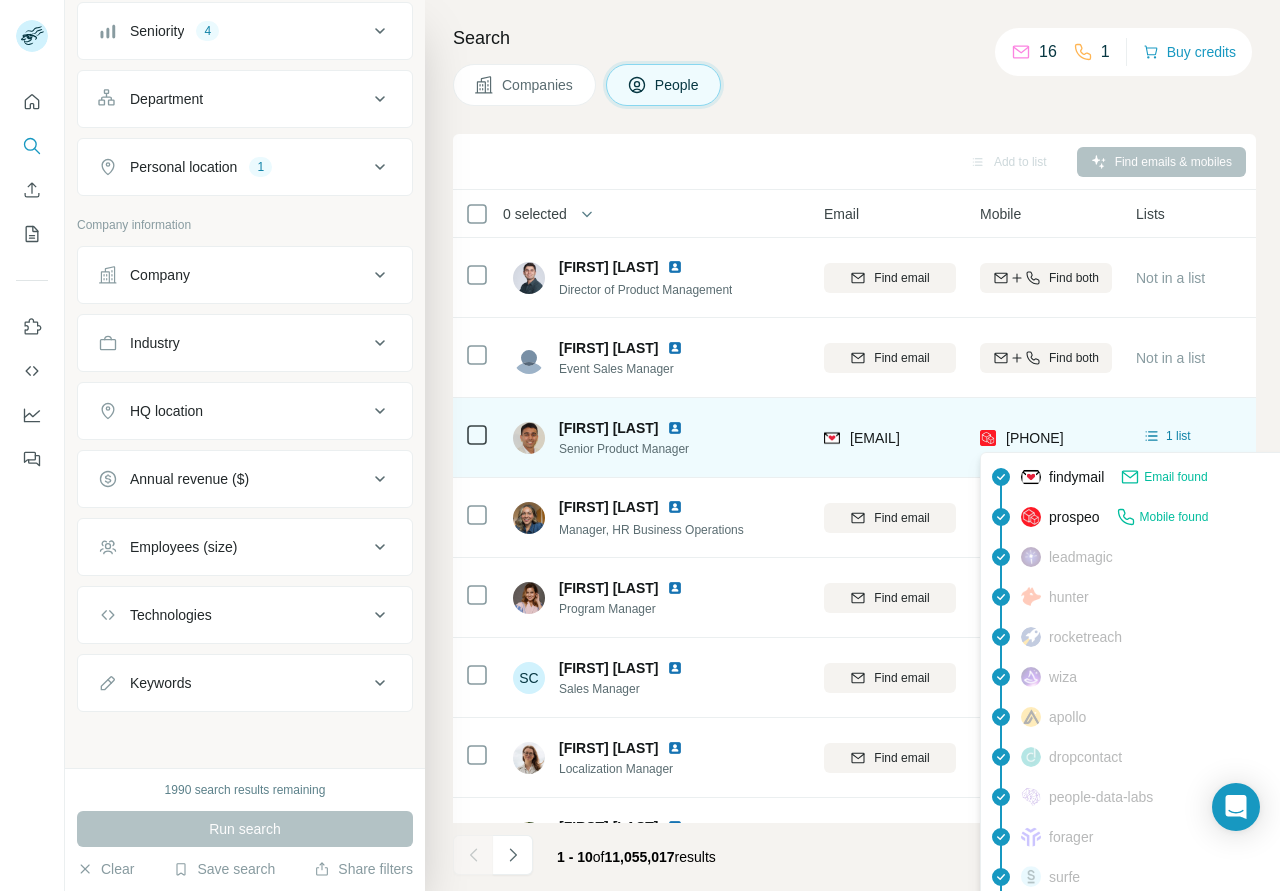 click on "[PHONE]" at bounding box center (1035, 438) 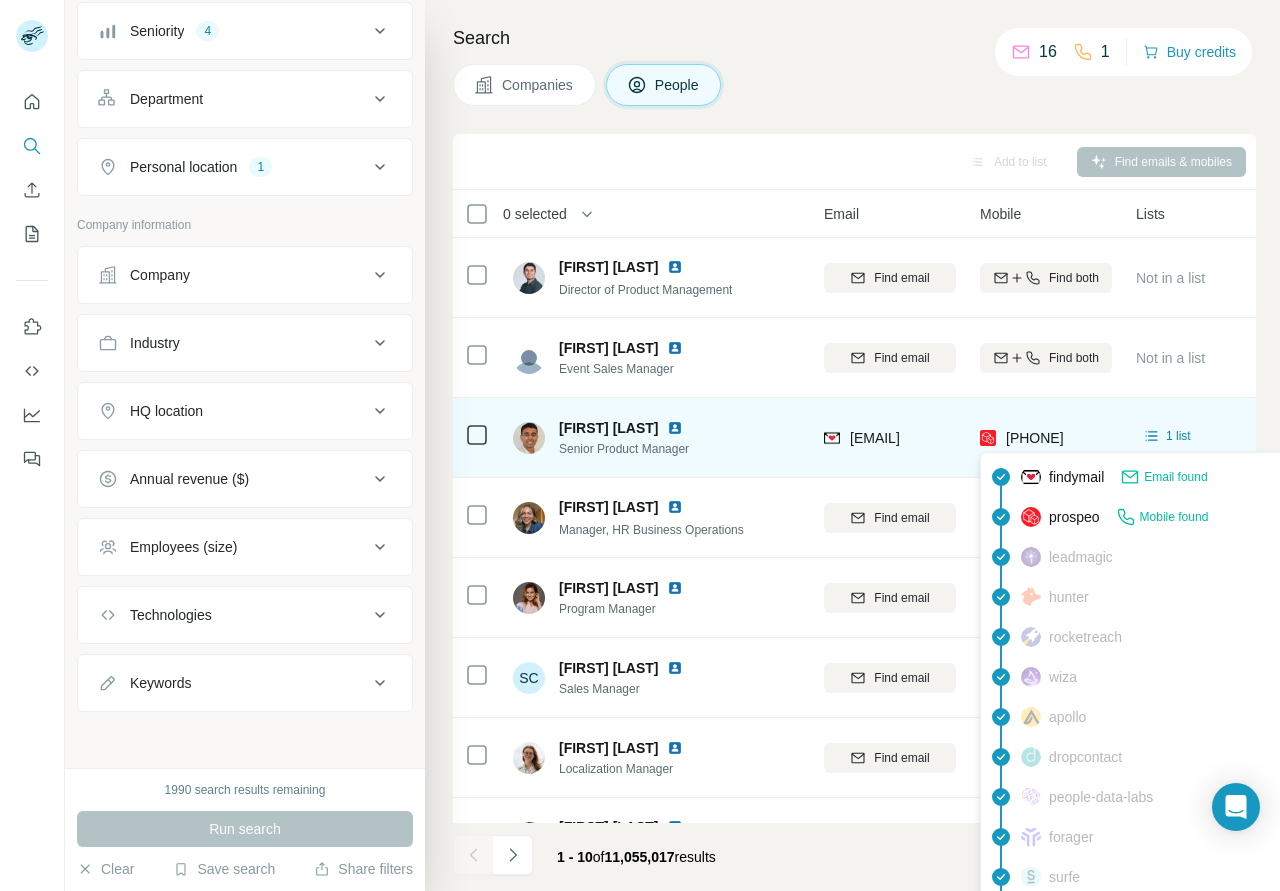 click on "[PHONE]" at bounding box center [1035, 438] 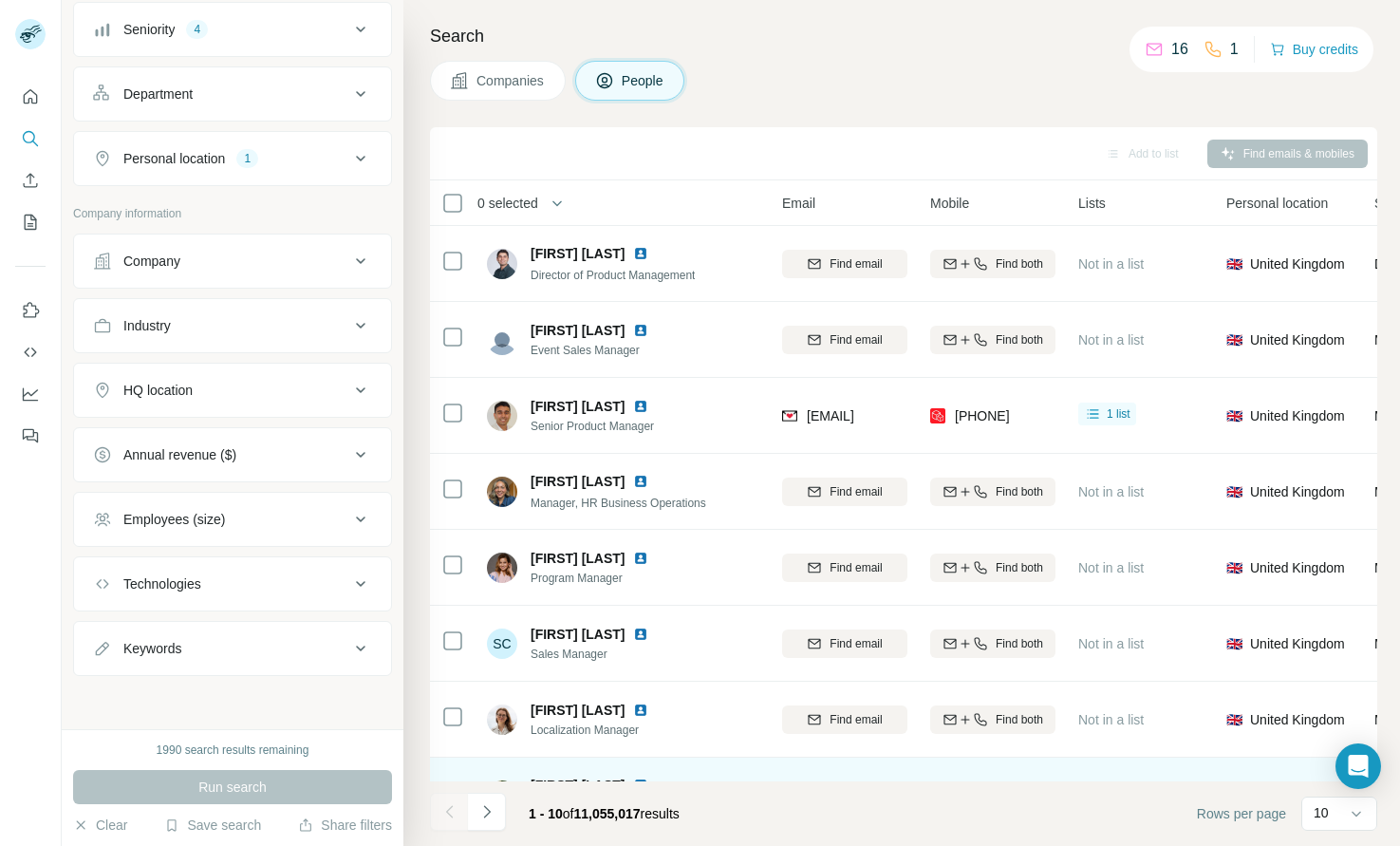scroll, scrollTop: 22, scrollLeft: 191, axis: both 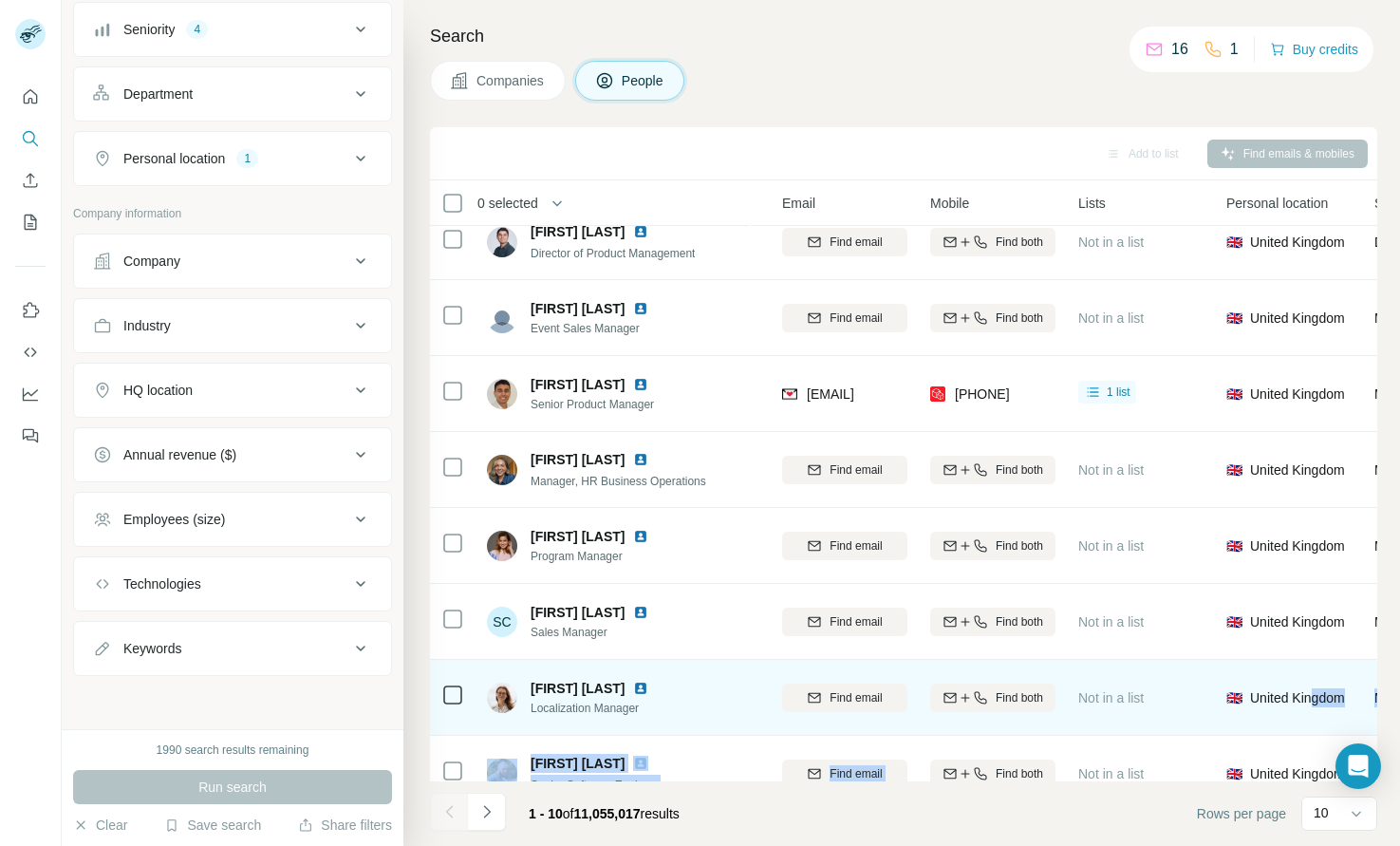 drag, startPoint x: 1010, startPoint y: 771, endPoint x: 1291, endPoint y: 727, distance: 284.424 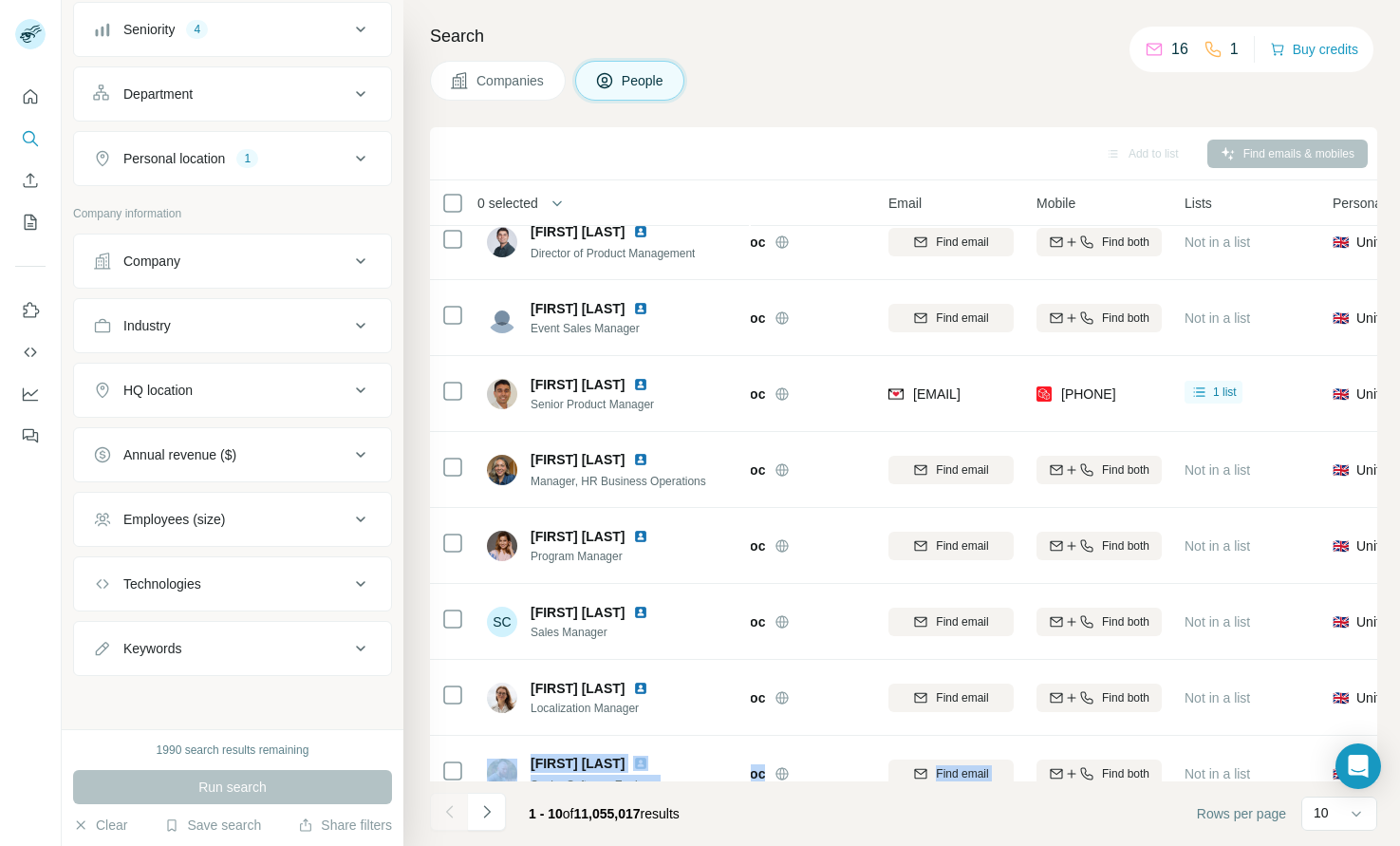 scroll, scrollTop: 22, scrollLeft: 41, axis: both 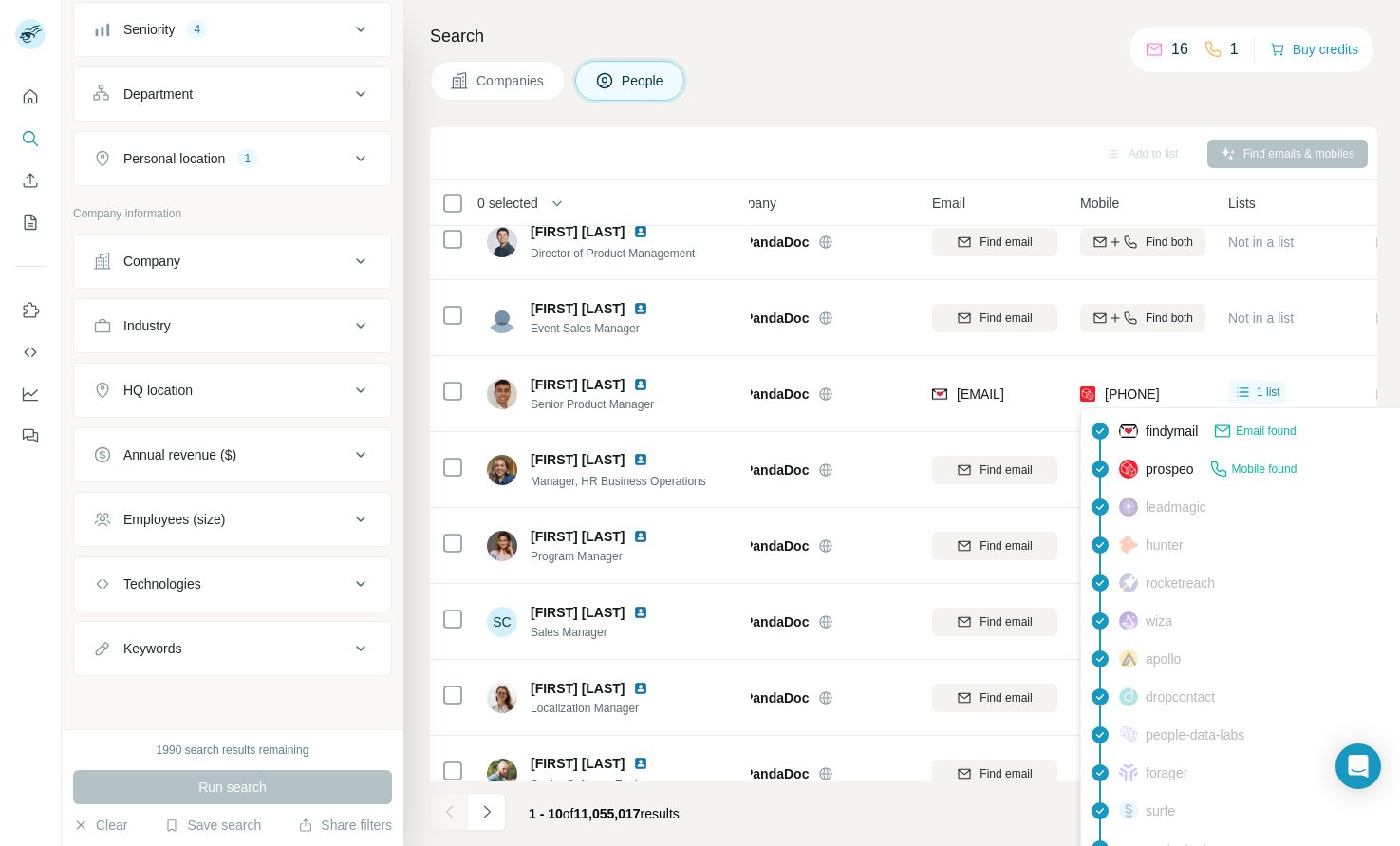 click on "Mobile found" at bounding box center (1264, 469) 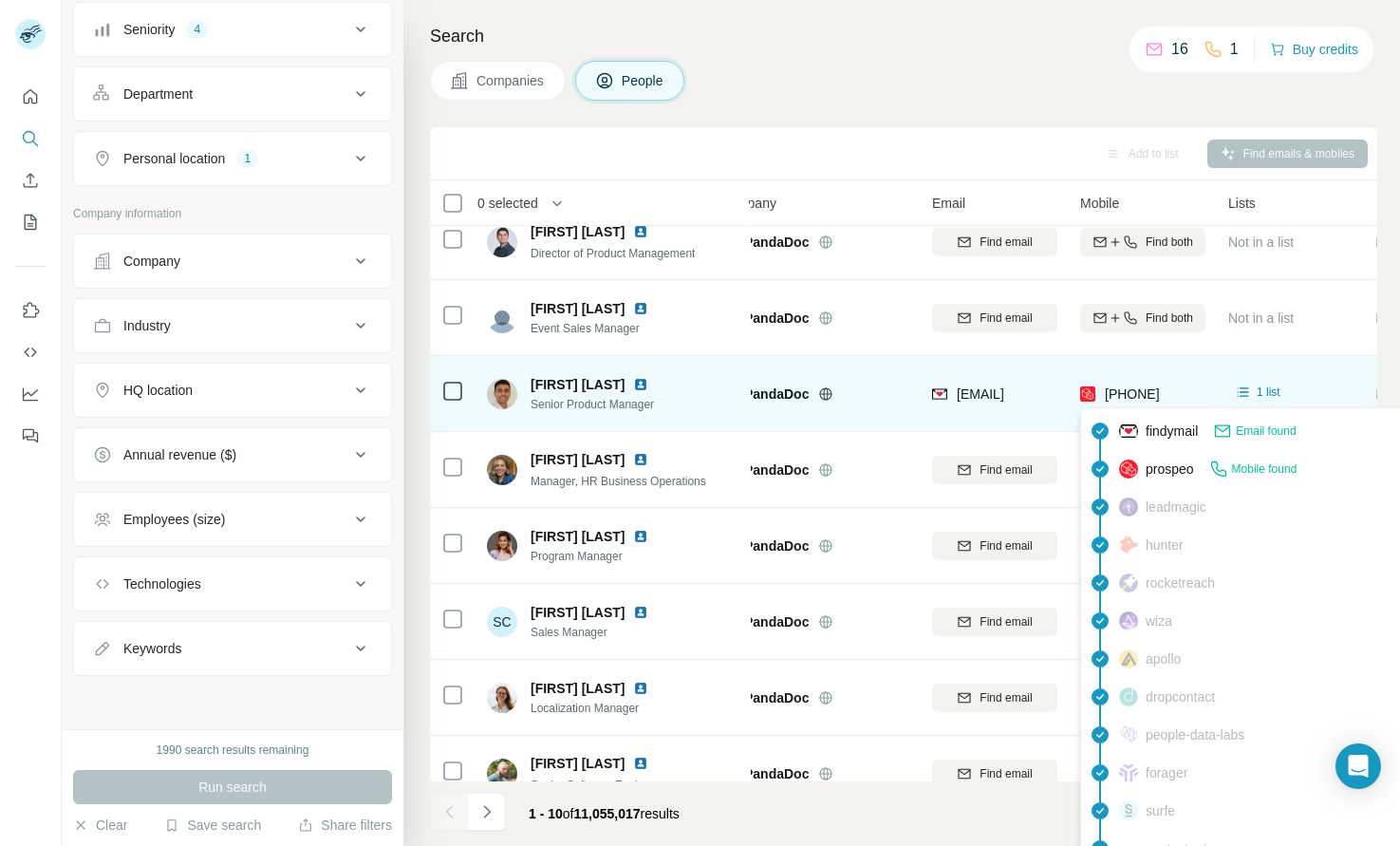 click on "[PHONE]" at bounding box center (1132, 394) 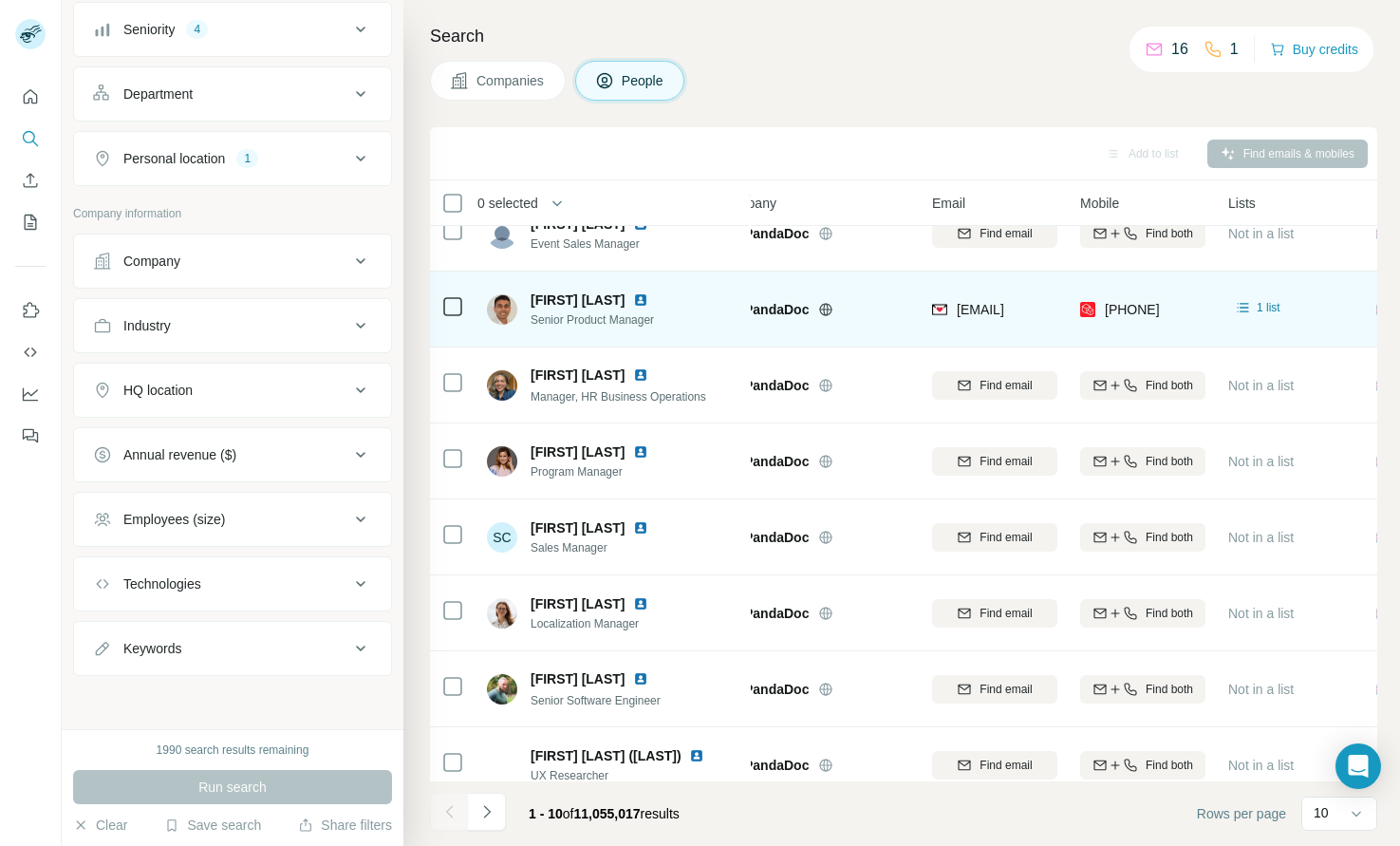 scroll, scrollTop: 0, scrollLeft: 41, axis: horizontal 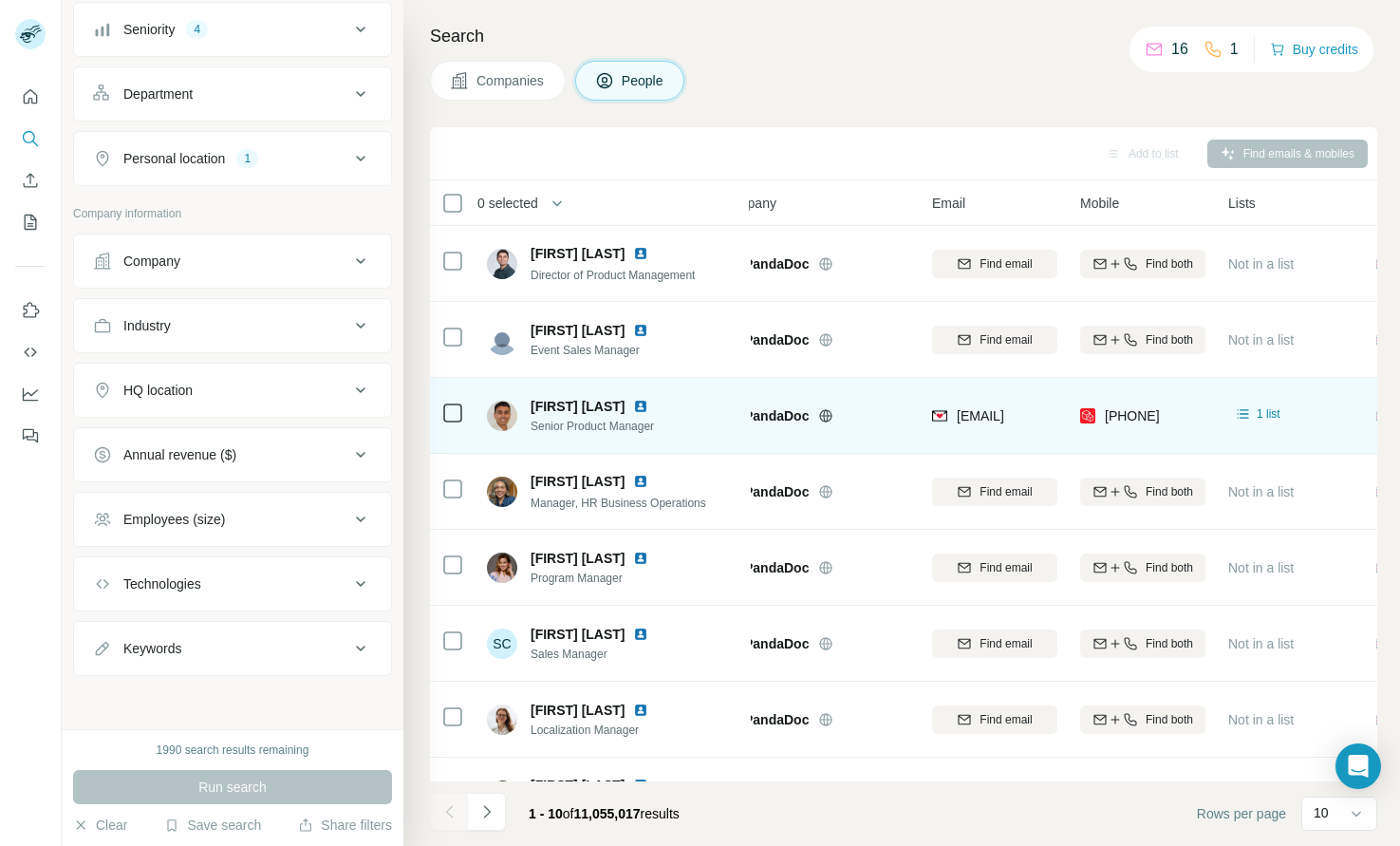 click on "[FIRST] [LAST] Senior Product Manager" at bounding box center [613, 415] 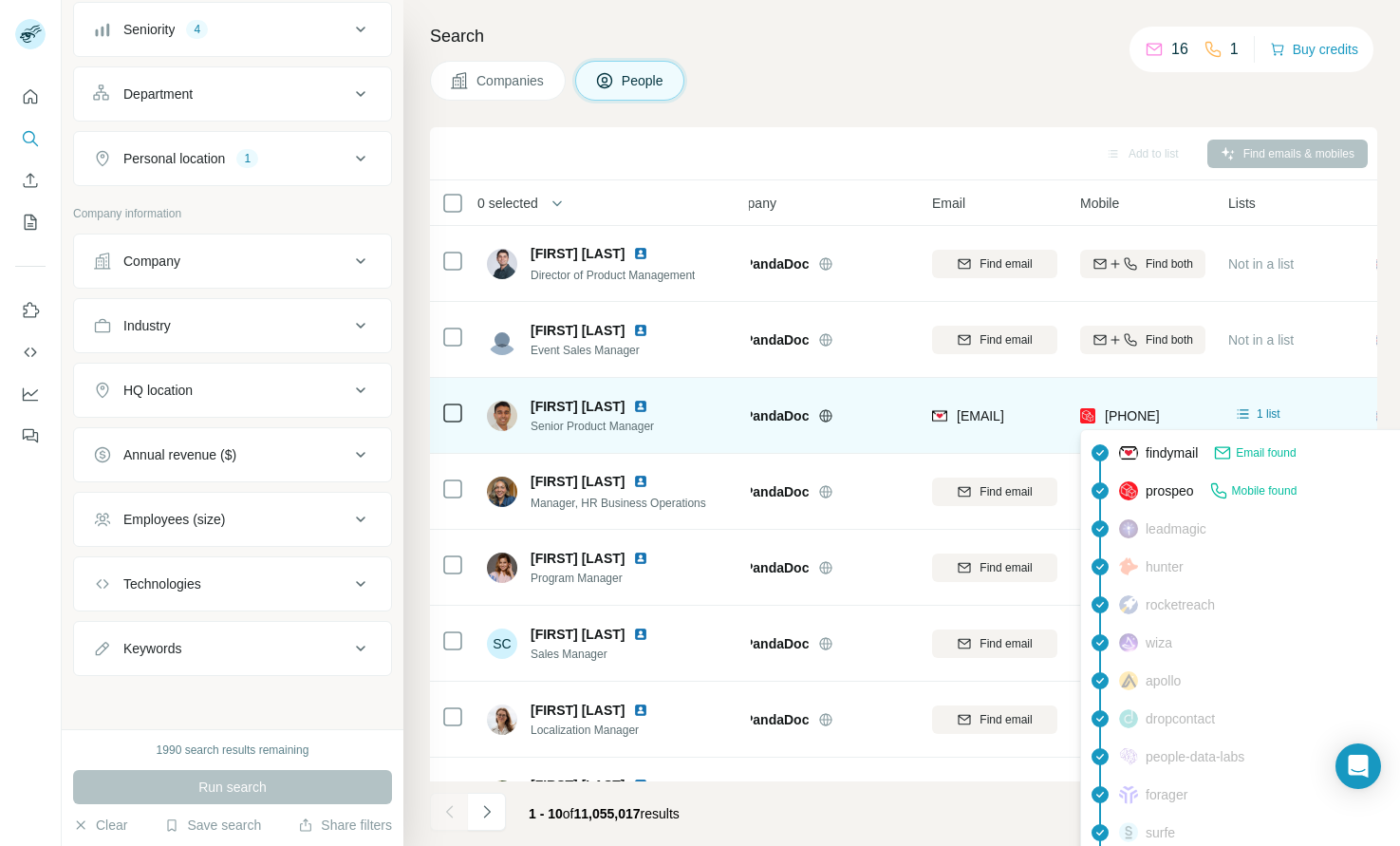 click on "[PHONE]" at bounding box center (1132, 416) 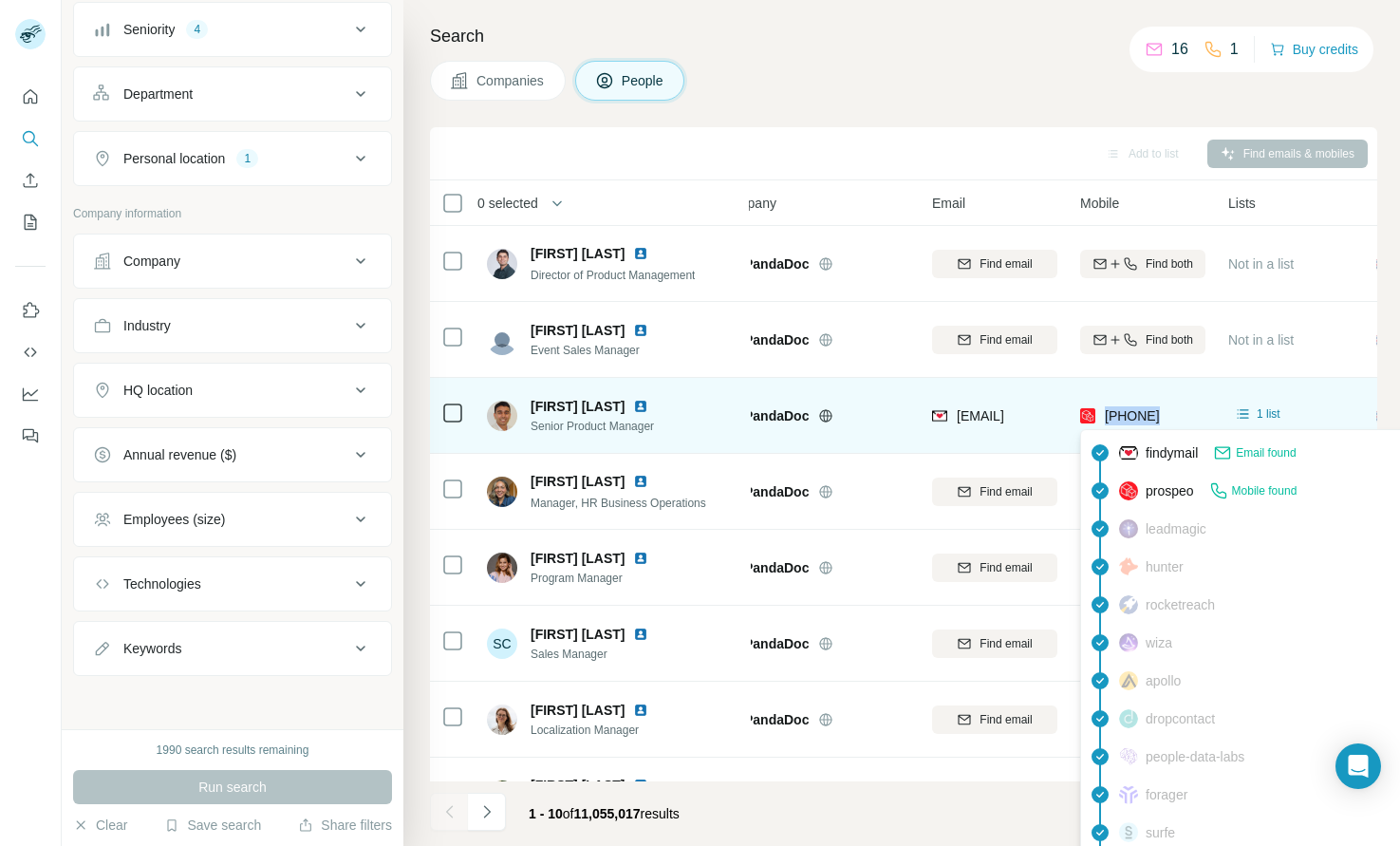 click on "[PHONE]" at bounding box center [1132, 416] 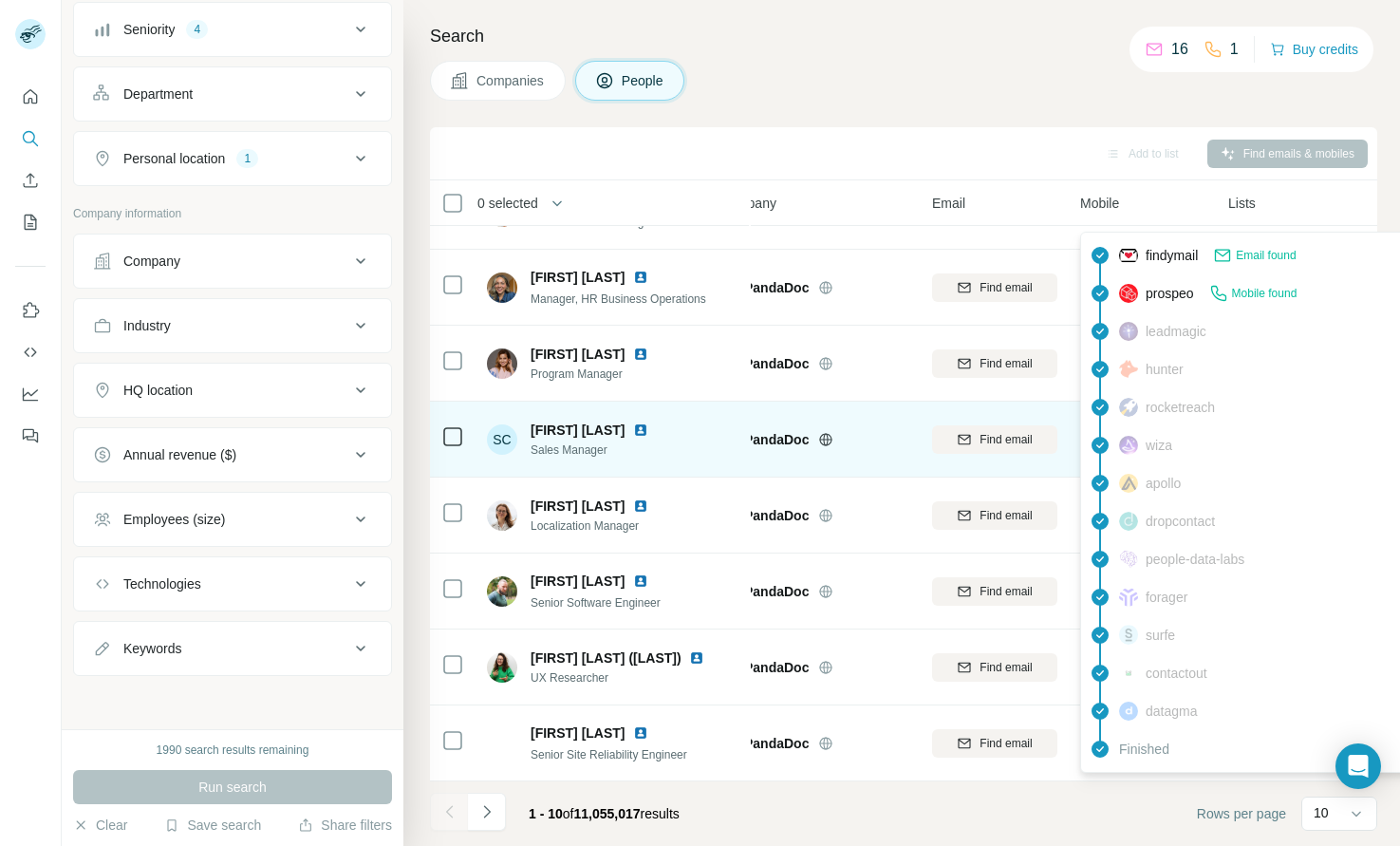 scroll, scrollTop: 0, scrollLeft: 41, axis: horizontal 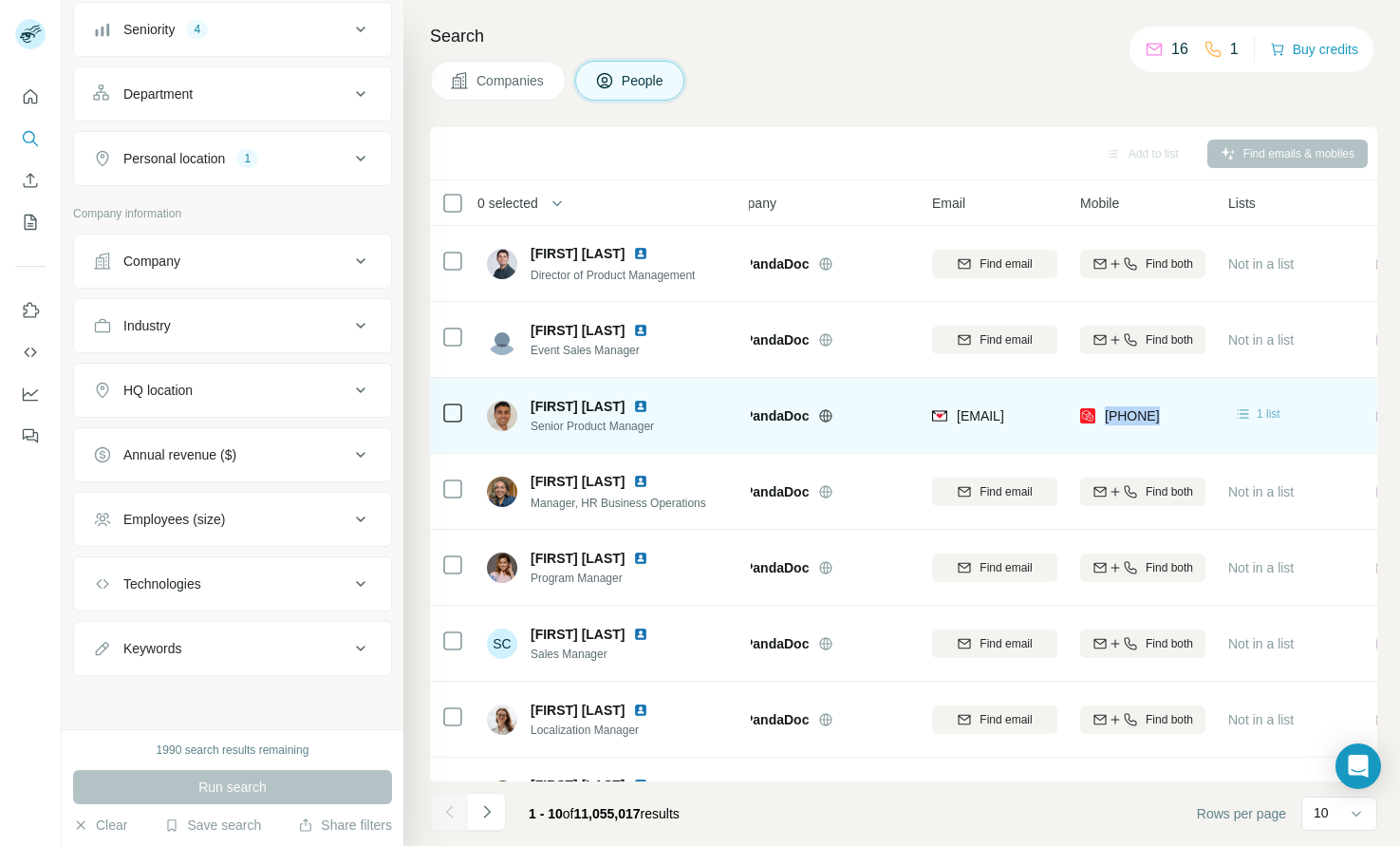 click 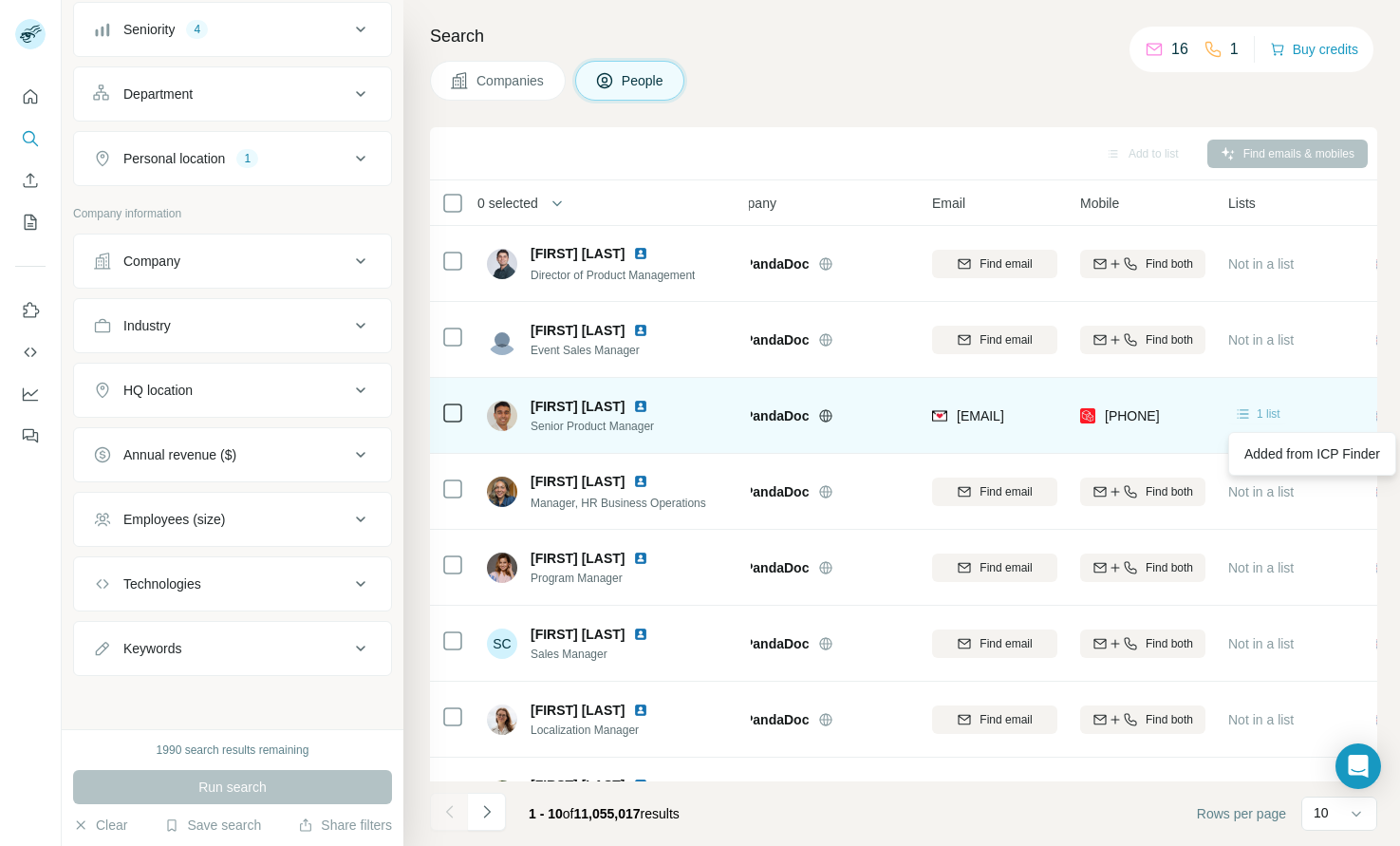 click 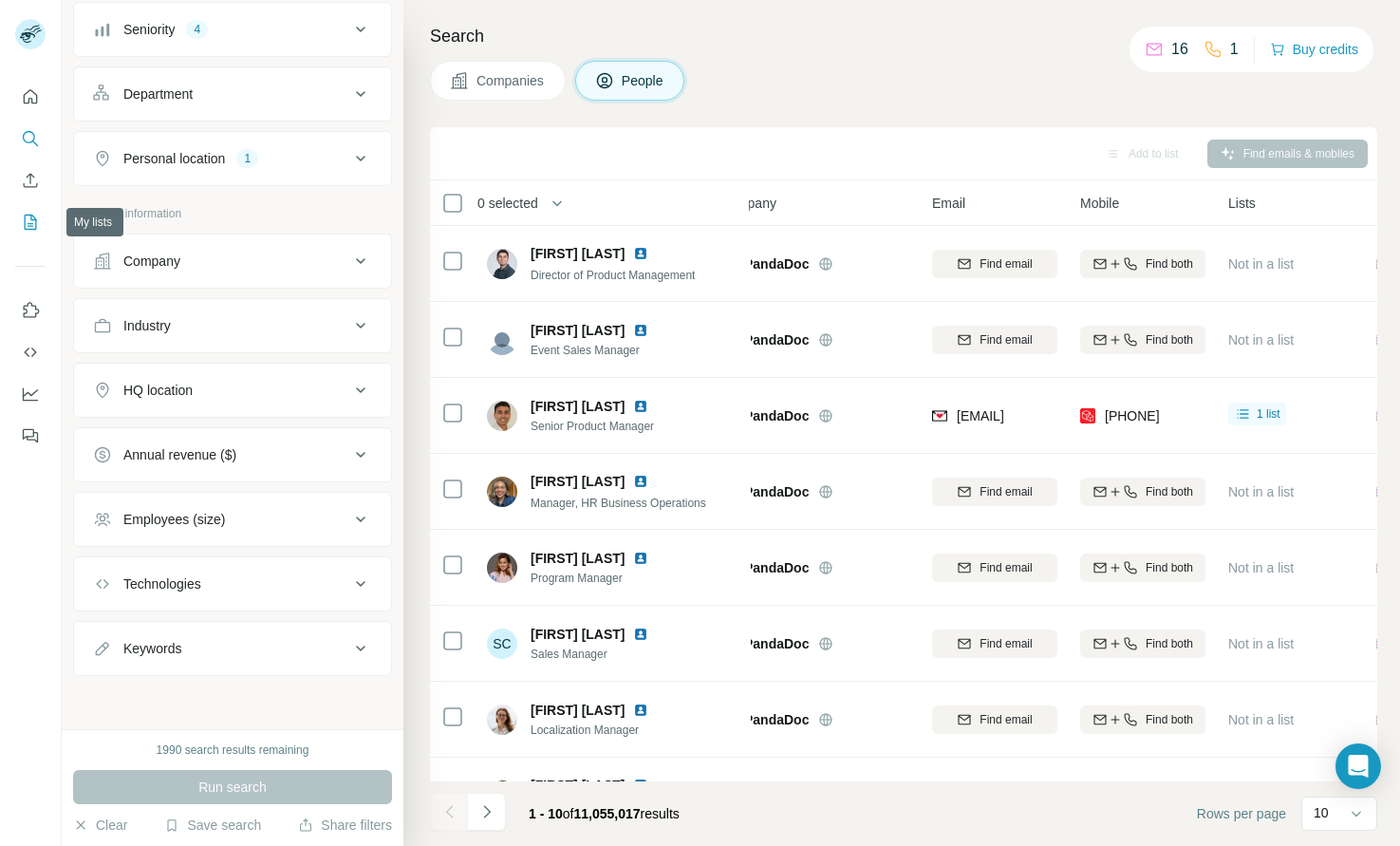 click 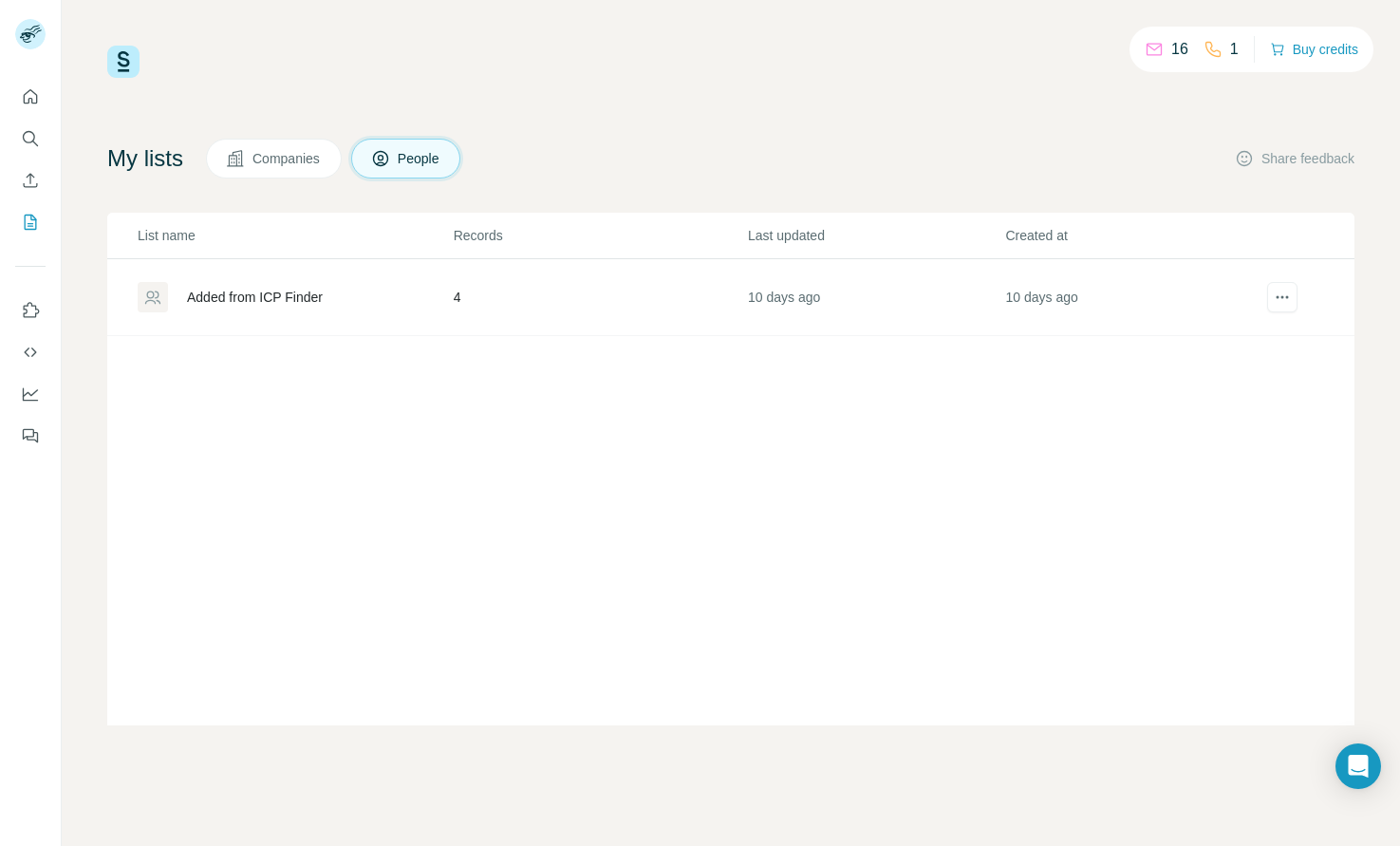 click on "Added from ICP Finder" at bounding box center (294, 297) 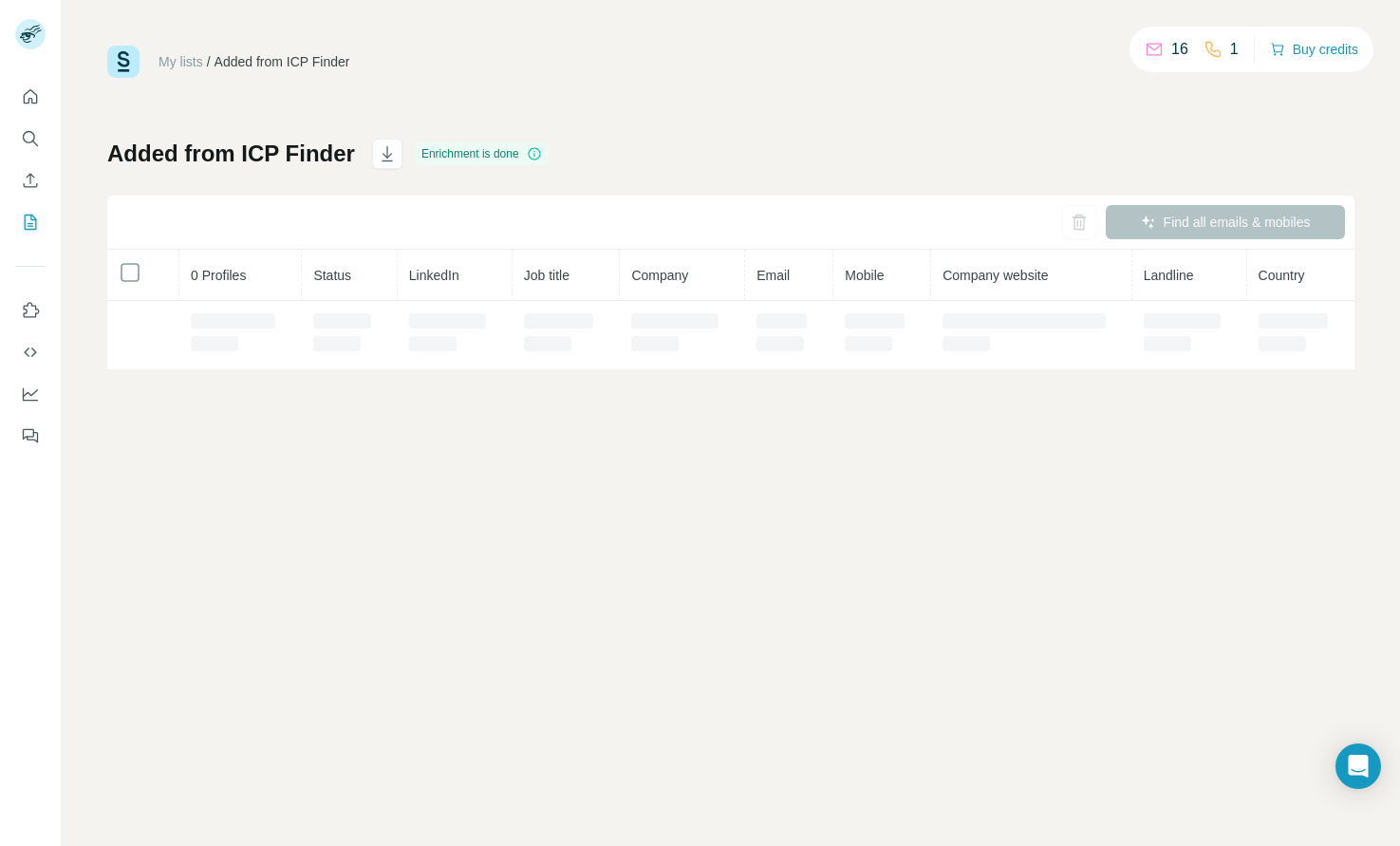 click on "Job title" at bounding box center [567, 275] 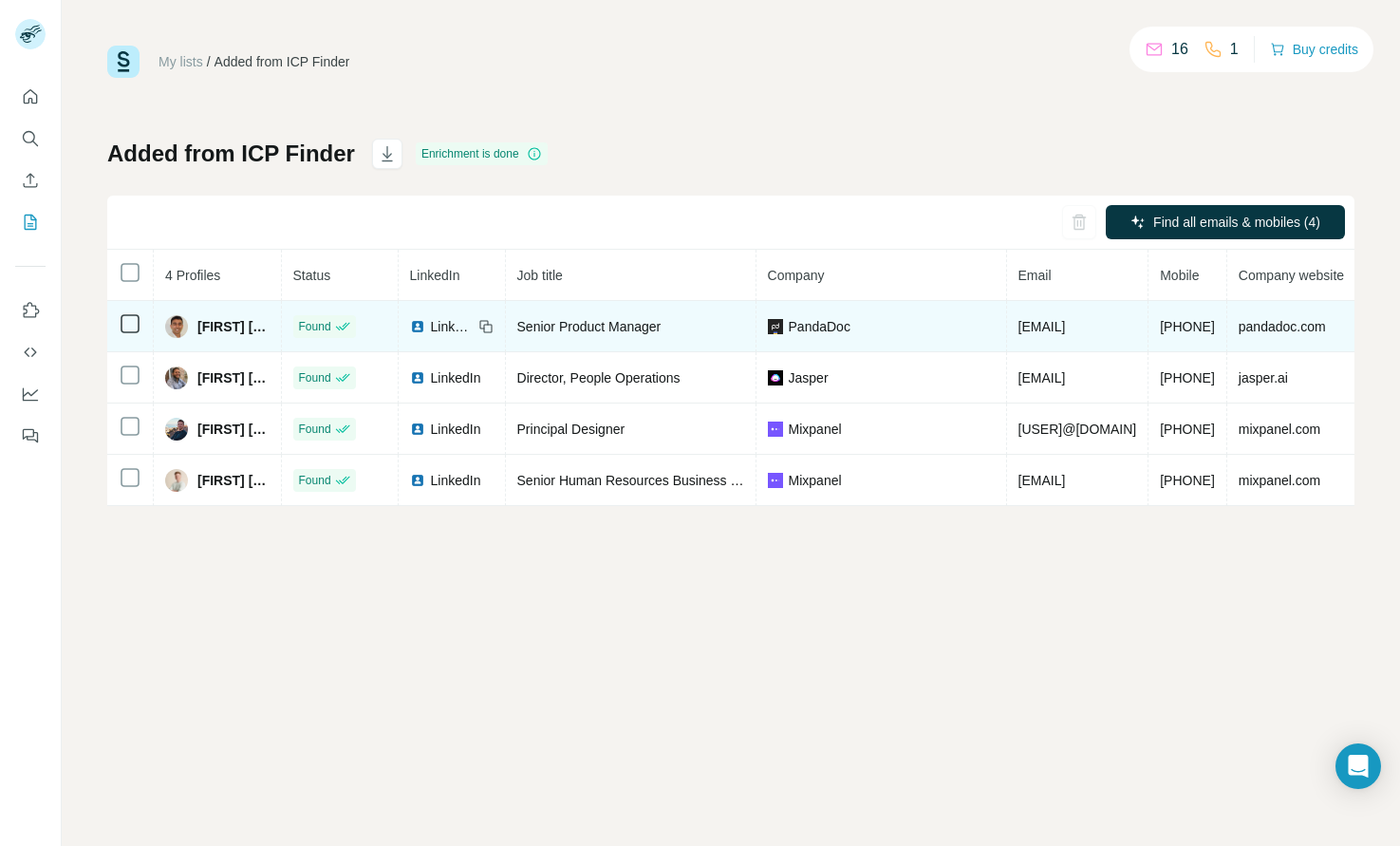 click on "[PHONE]" at bounding box center (1187, 327) 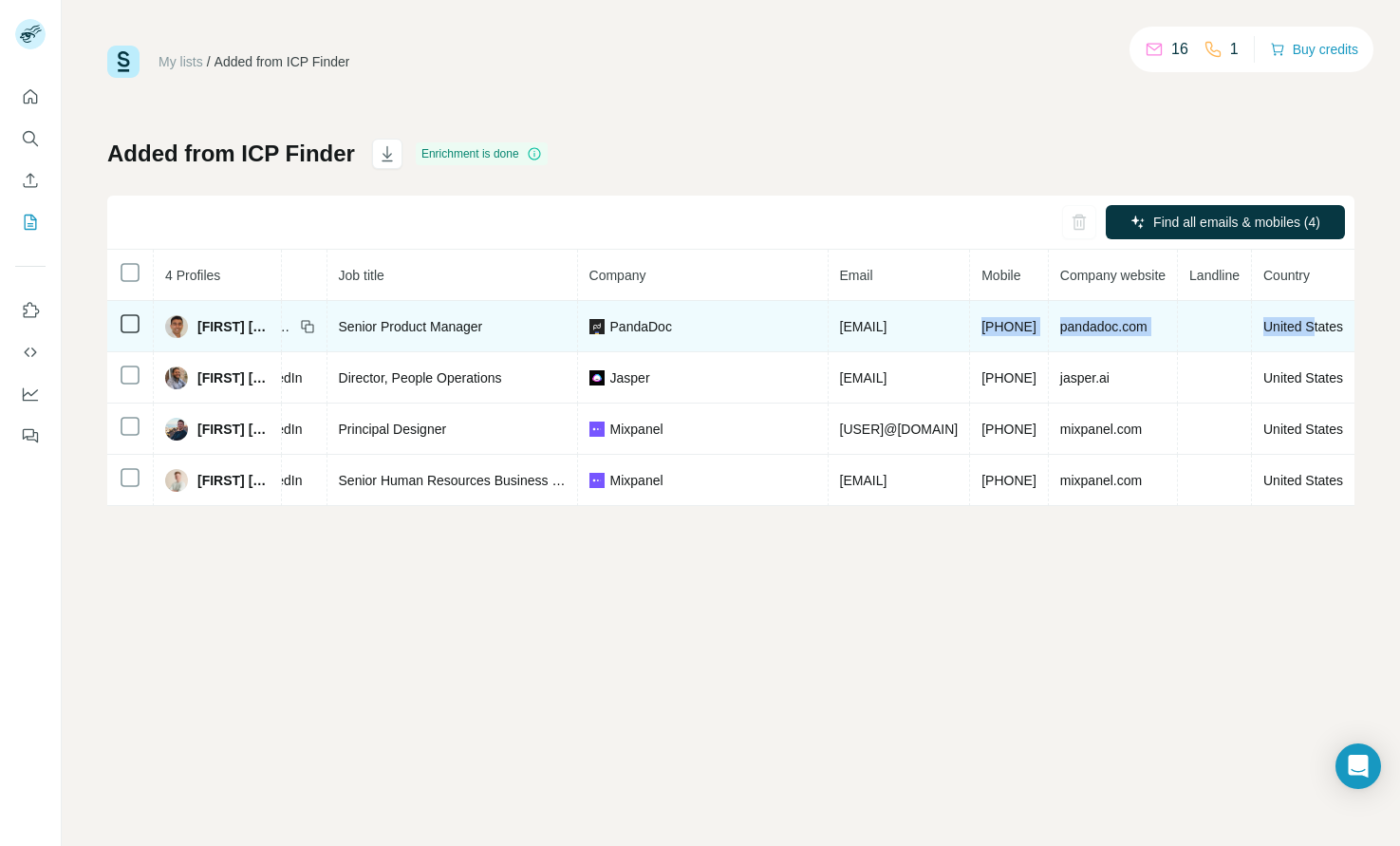 drag, startPoint x: 1236, startPoint y: 329, endPoint x: 1343, endPoint y: 329, distance: 107 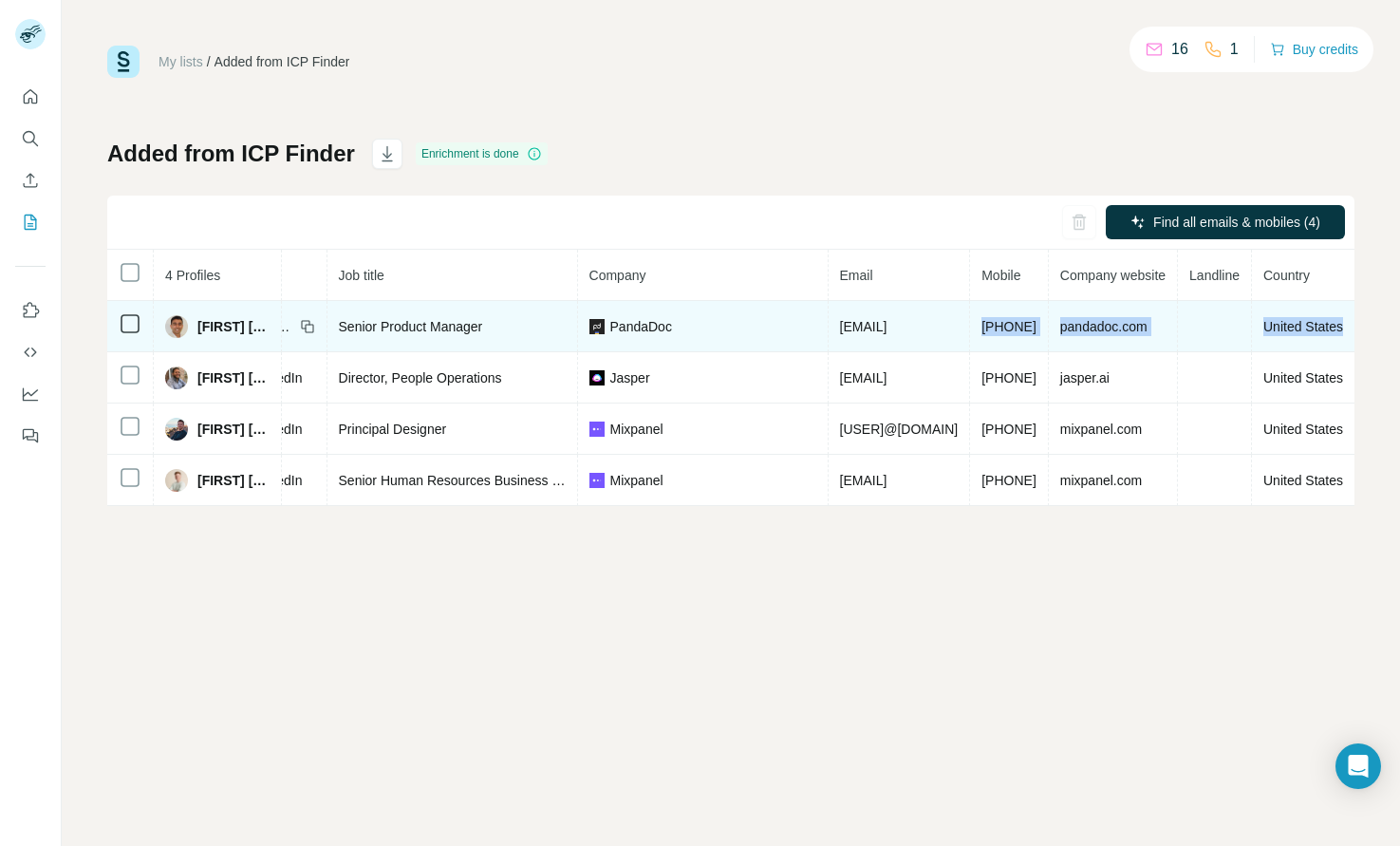 scroll, scrollTop: 0, scrollLeft: 323, axis: horizontal 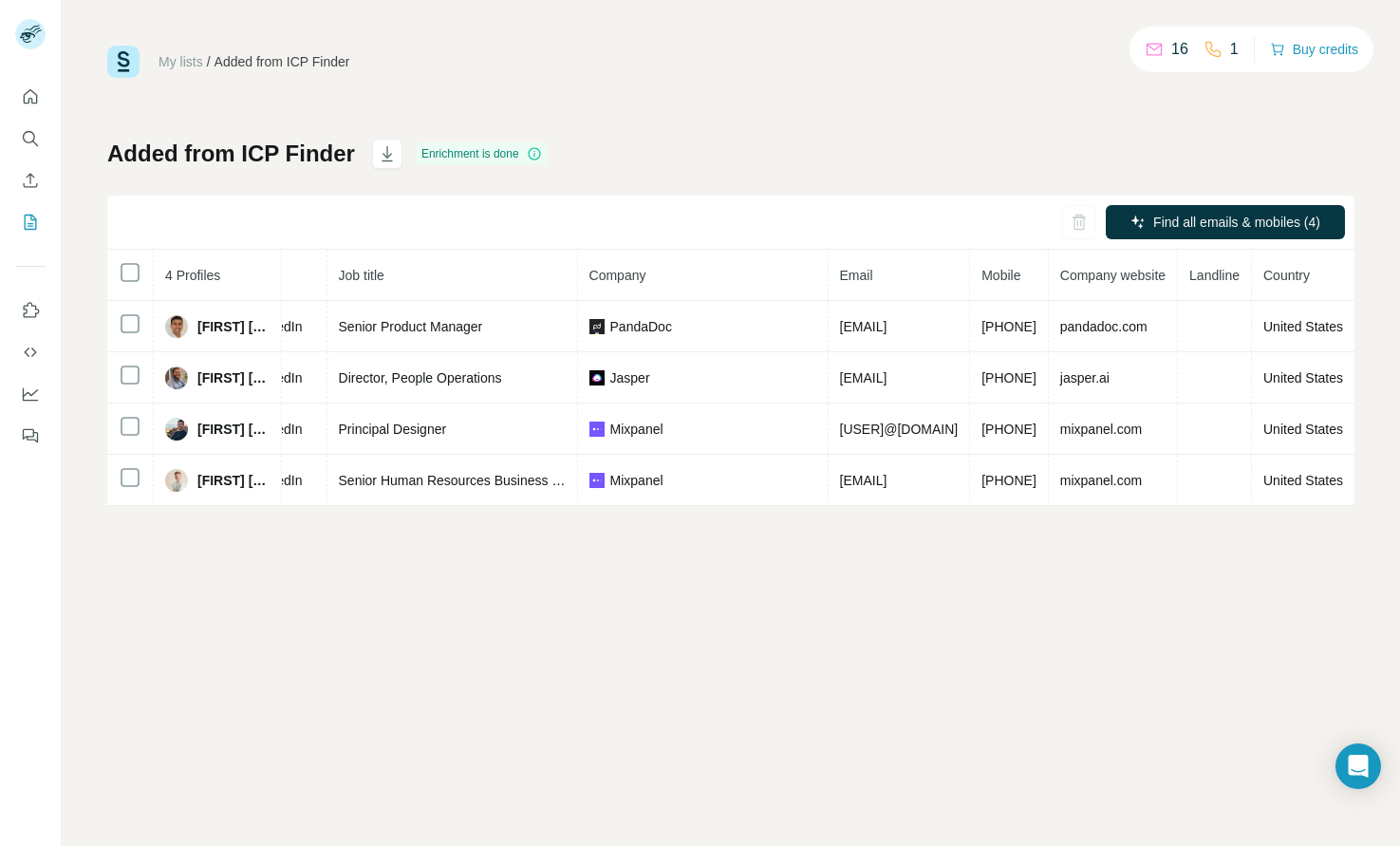click on "Mobile" at bounding box center (1009, 275) 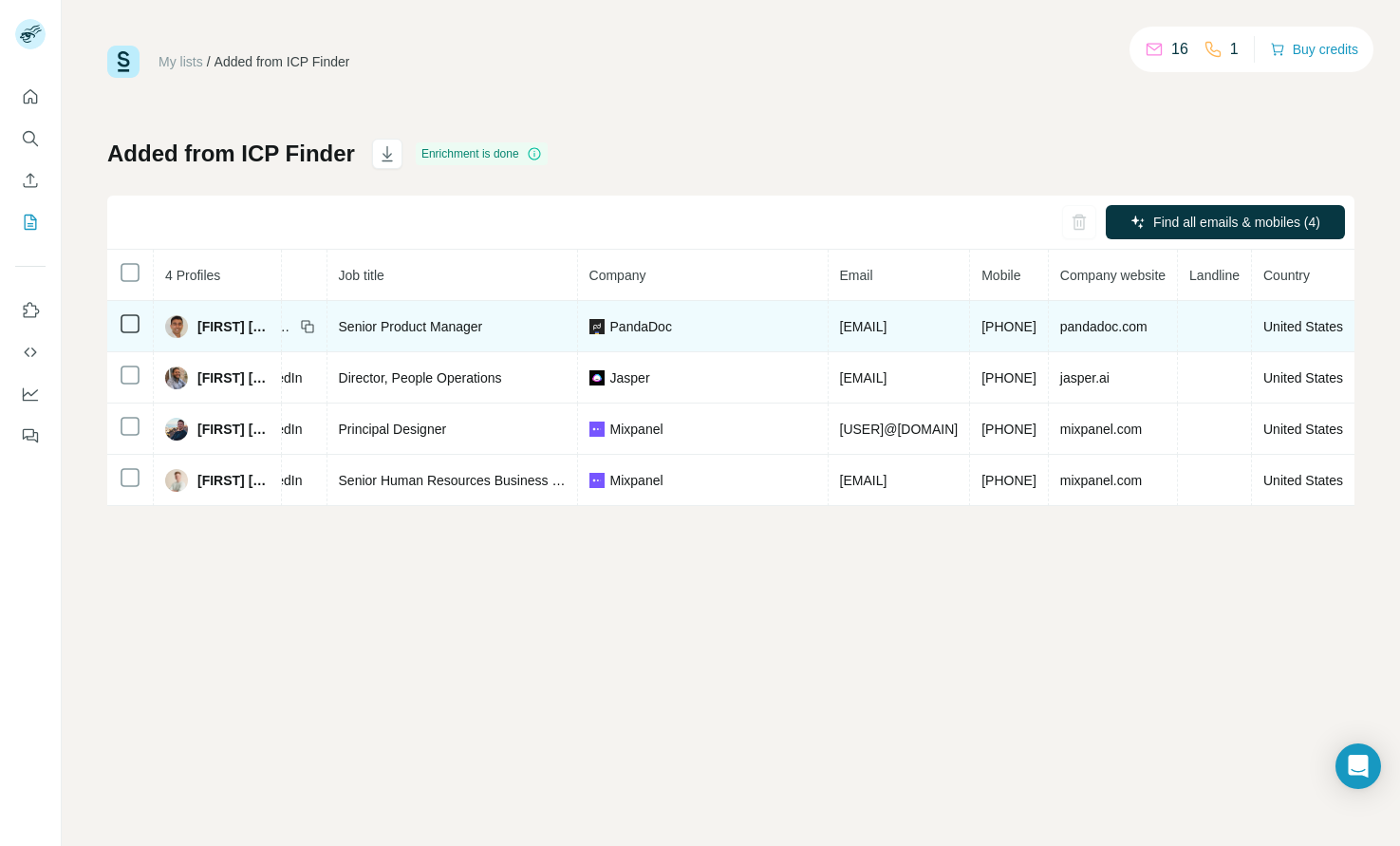 drag, startPoint x: 914, startPoint y: 326, endPoint x: 1020, endPoint y: 330, distance: 106.07544 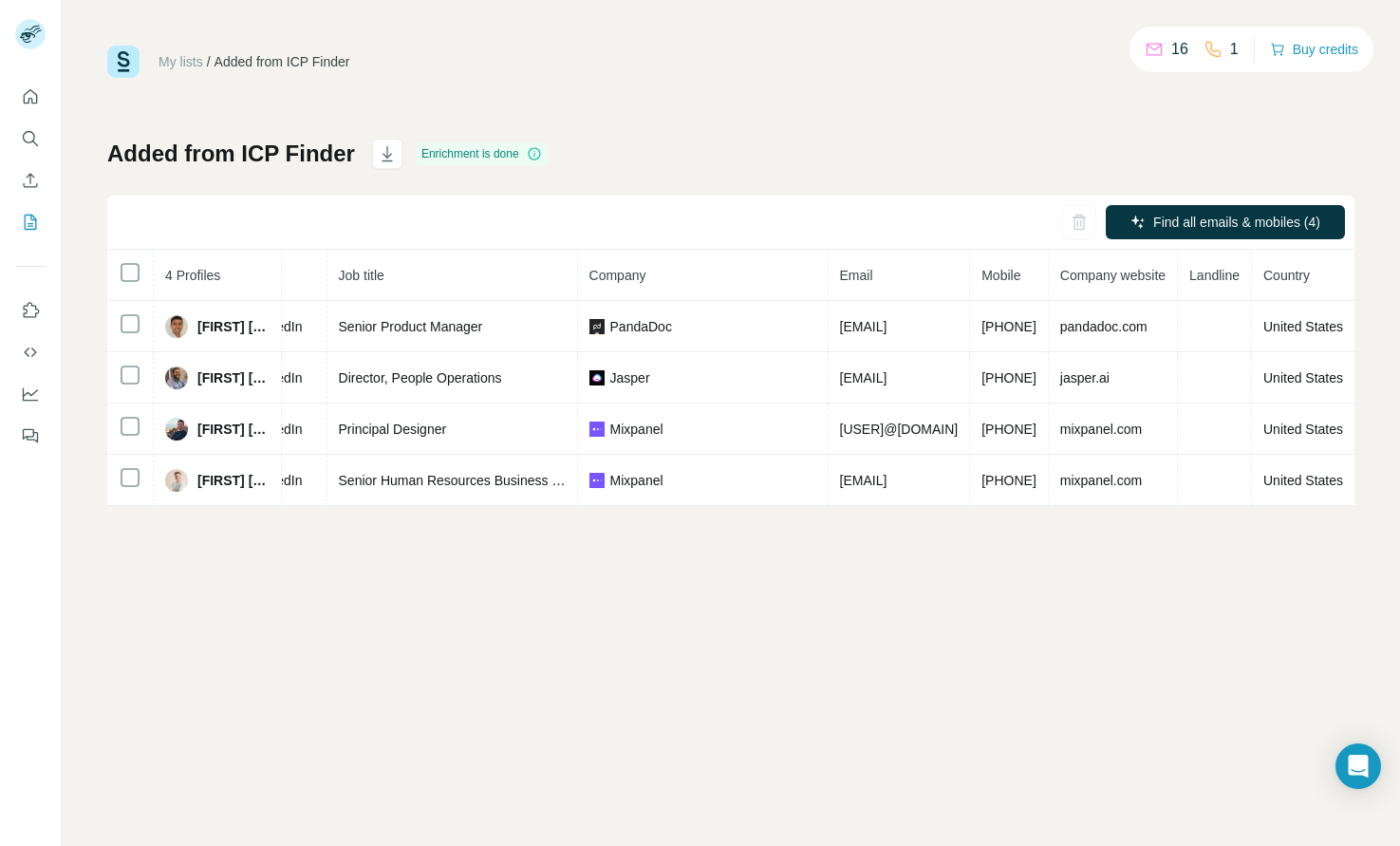 click on "Companies People Add to list Found LinkedIn Senior Product Manager PandaDoc [EMAIL] [PHONE] pandadoc.com United States [FIRST] [LAST] Found LinkedIn Director, People Operations Jasper [EMAIL] [PHONE] jasper.ai United States [FIRST] [LAST] Found LinkedIn Principal Designer Mixpanel [EMAIL] [PHONE] mixpanel.com United States [FIRST] [LAST] Found LinkedIn Senior Human Resources Business Partner Mixpanel [EMAIL] [PHONE] mixpanel.com United States" at bounding box center [731, 275] 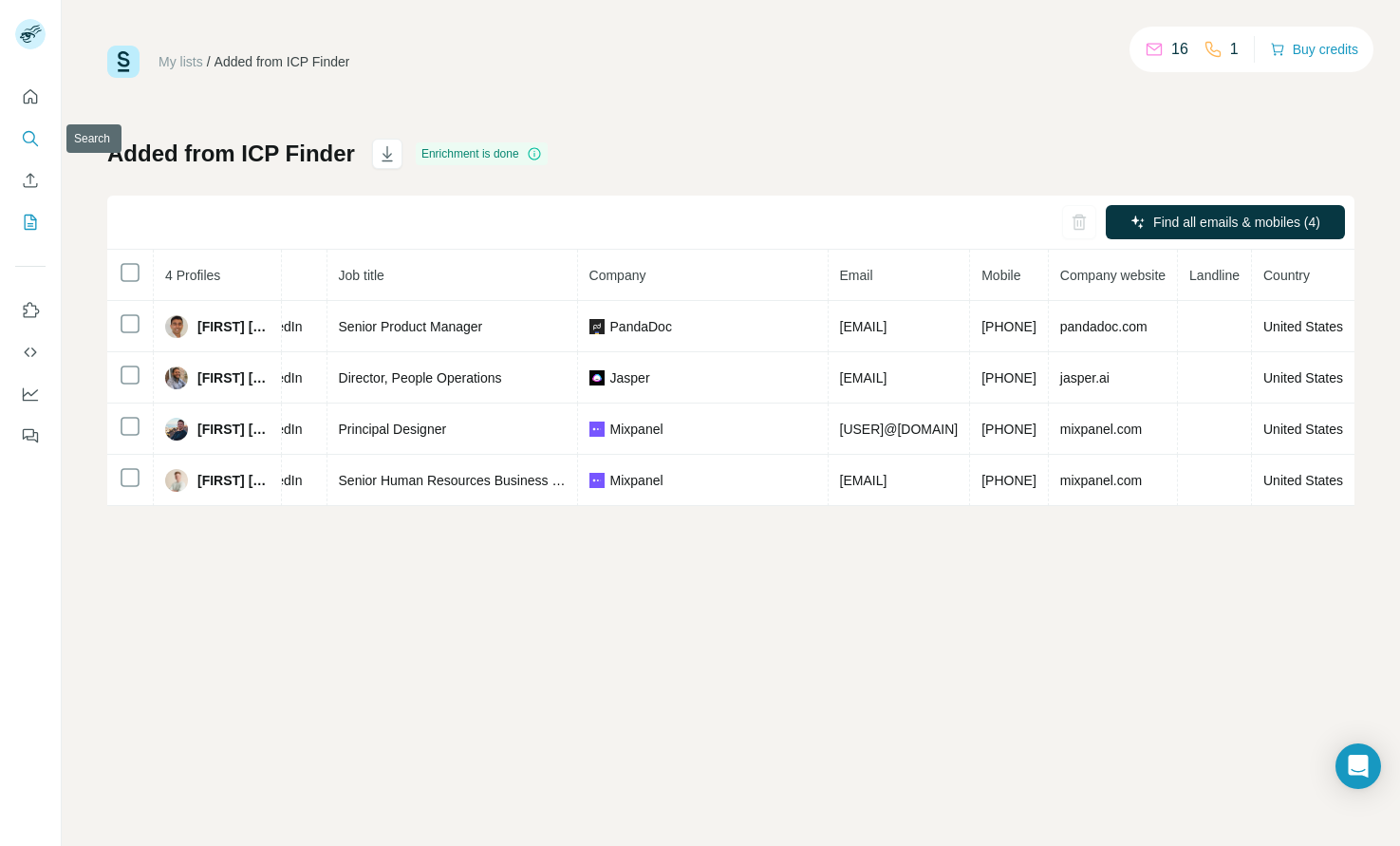 click 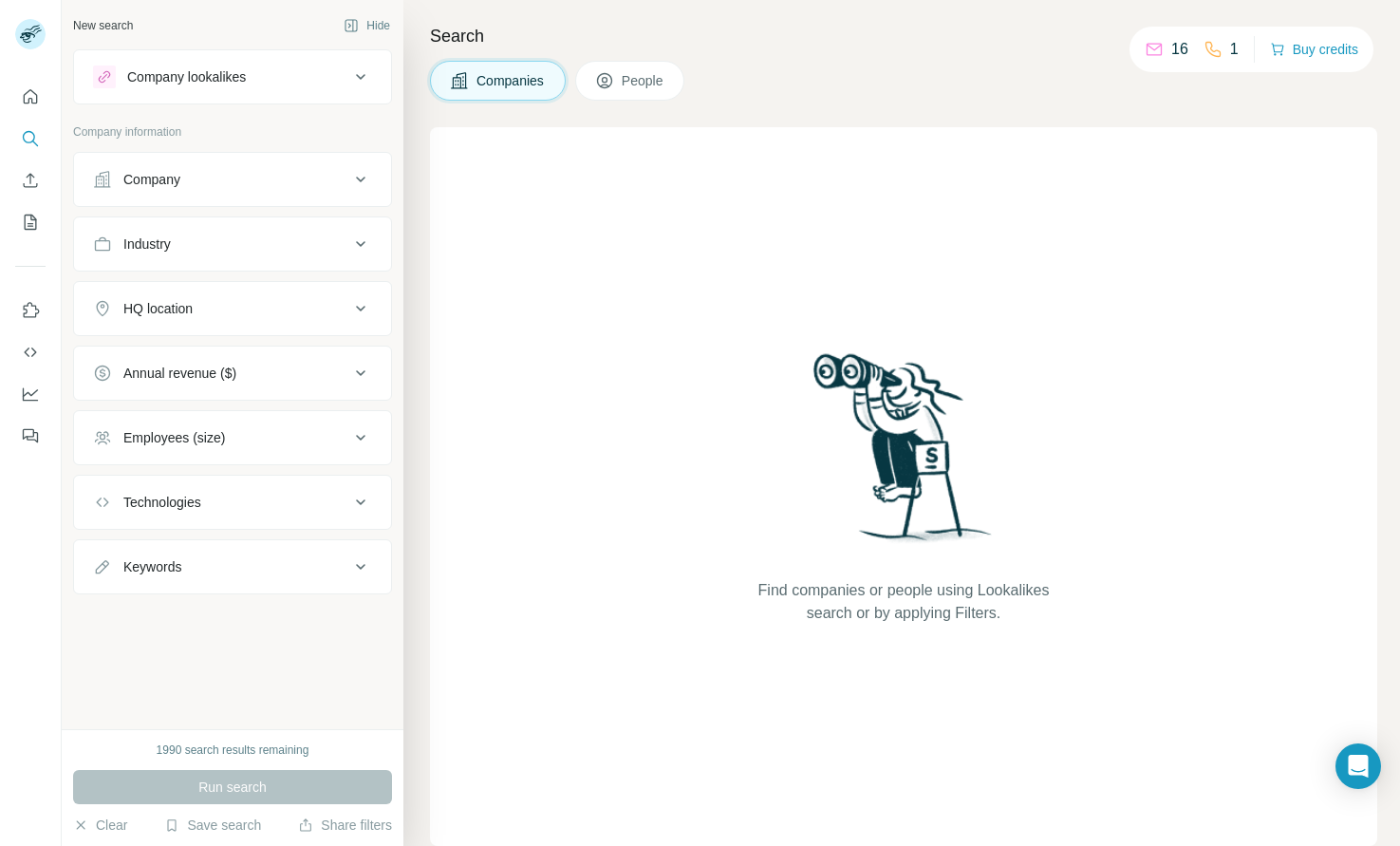 click 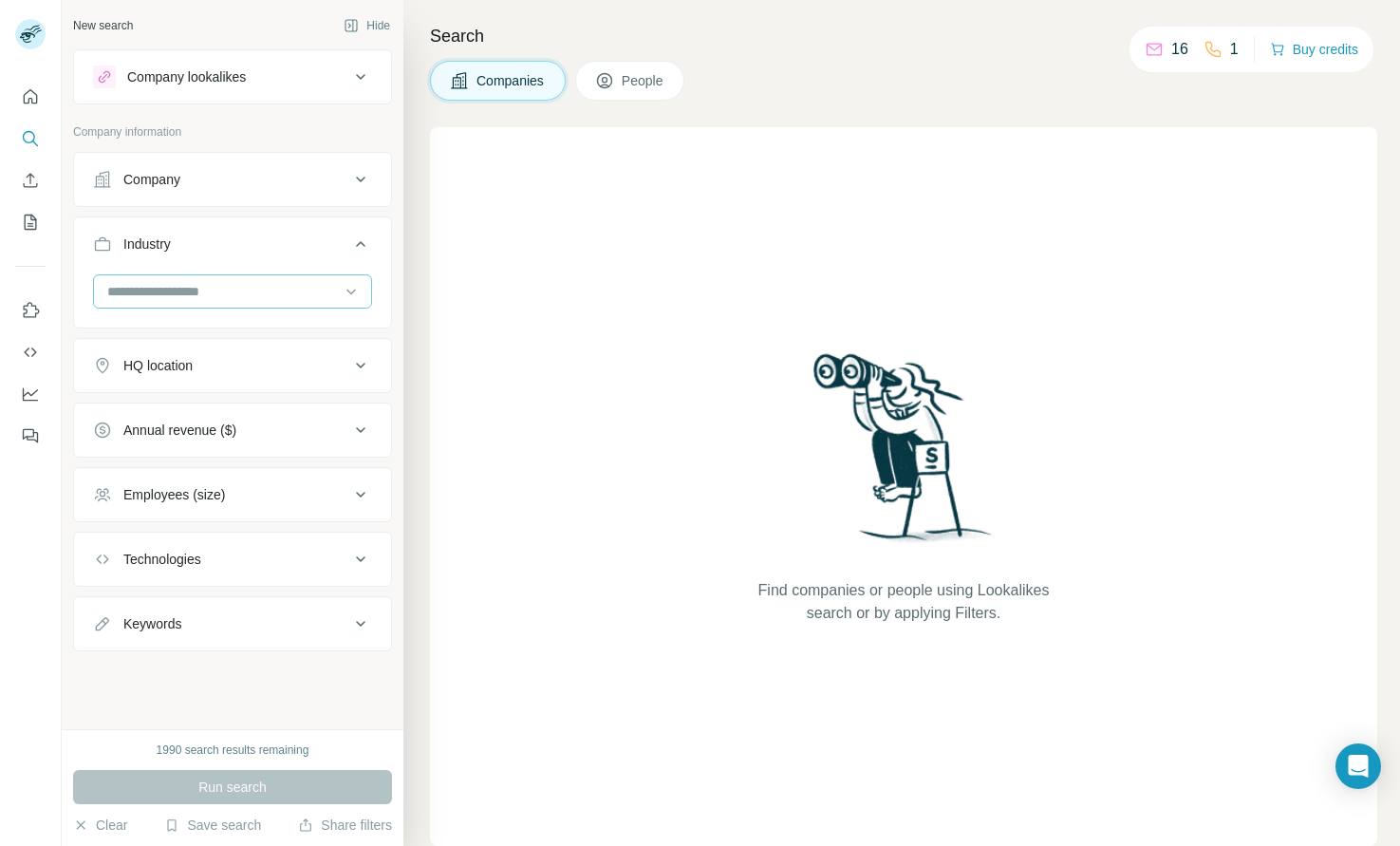 drag, startPoint x: 326, startPoint y: 292, endPoint x: 268, endPoint y: 291, distance: 58.00862 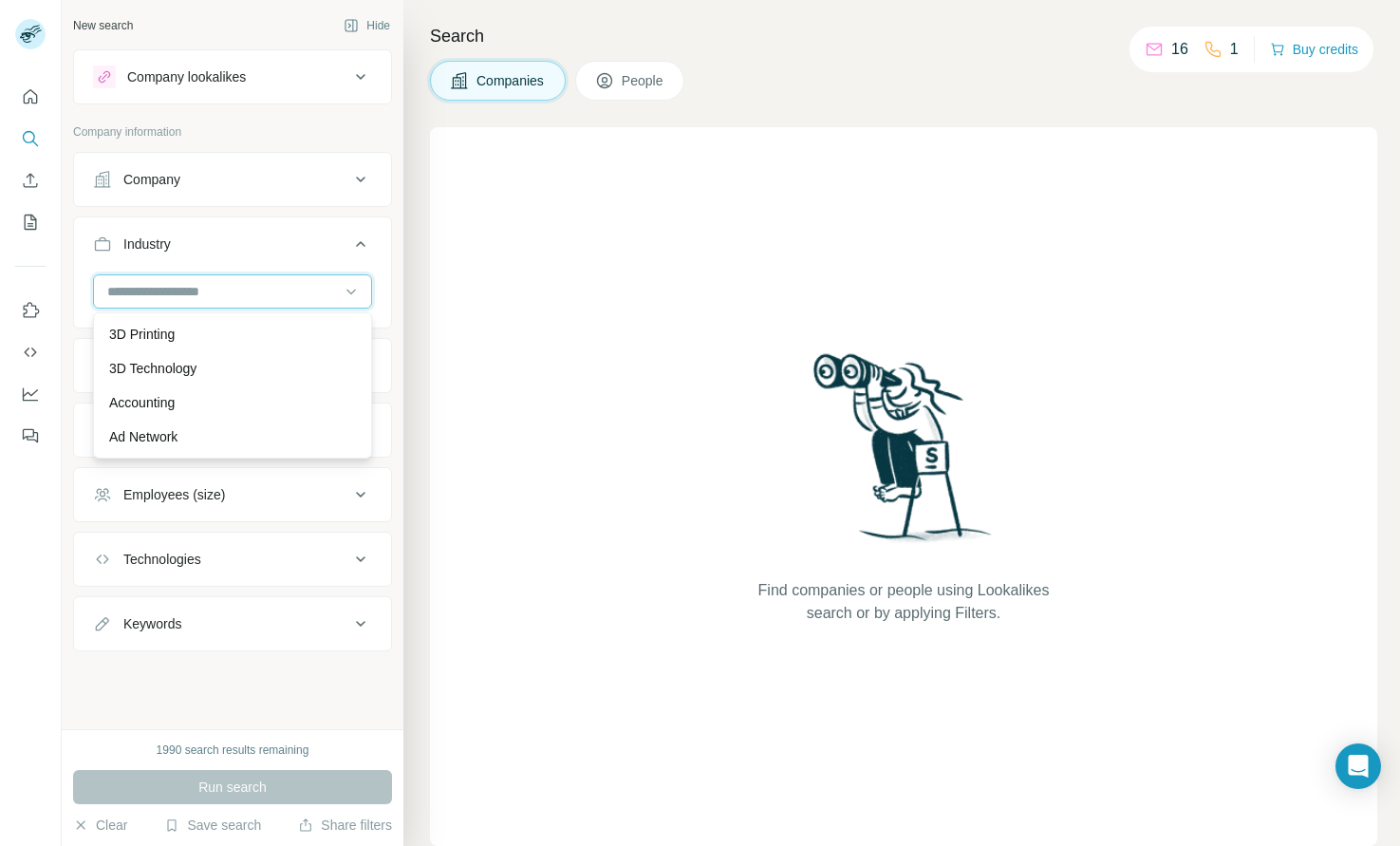 click at bounding box center (222, 291) 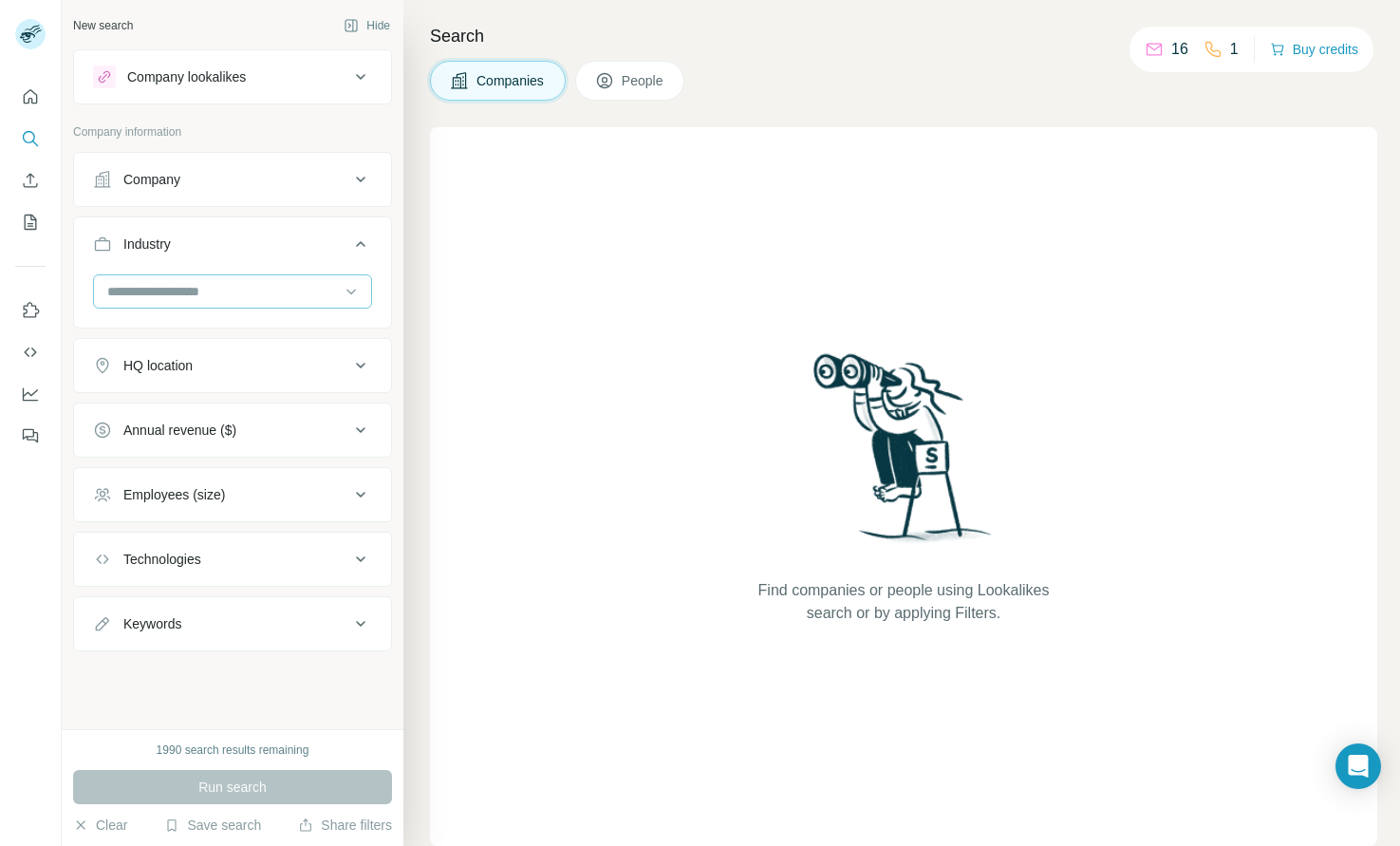 click at bounding box center [222, 291] 